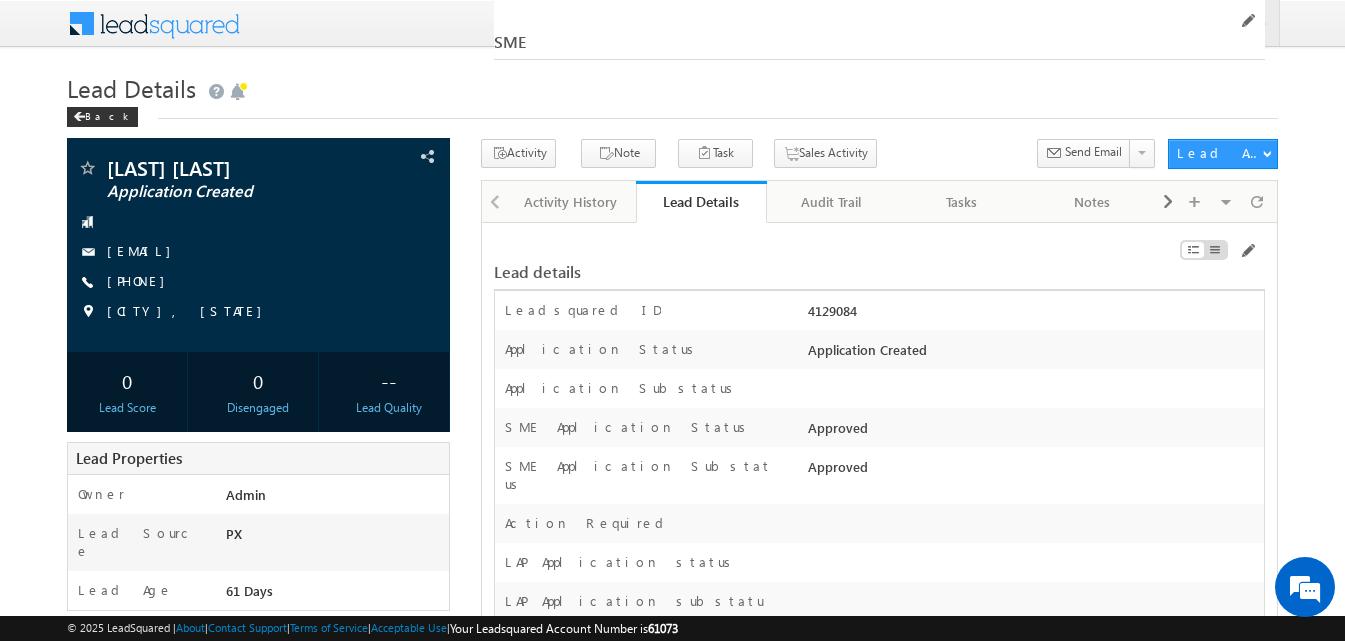 scroll, scrollTop: 31006, scrollLeft: 0, axis: vertical 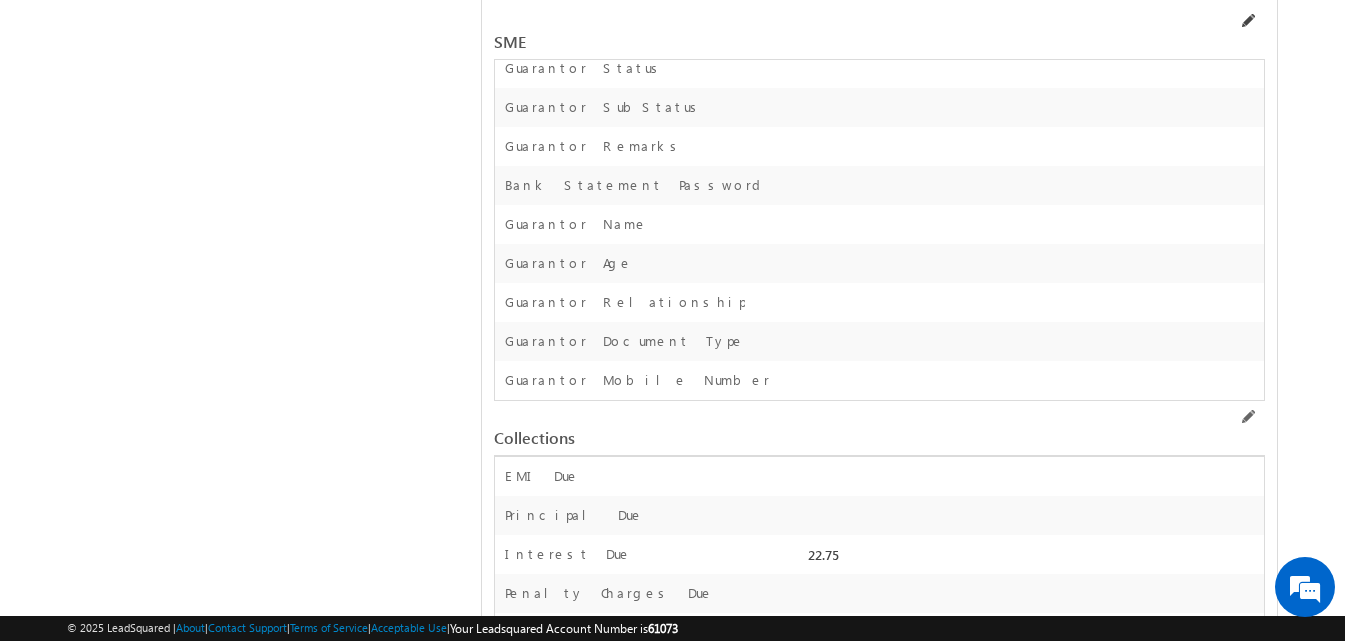 click at bounding box center [1247, 21] 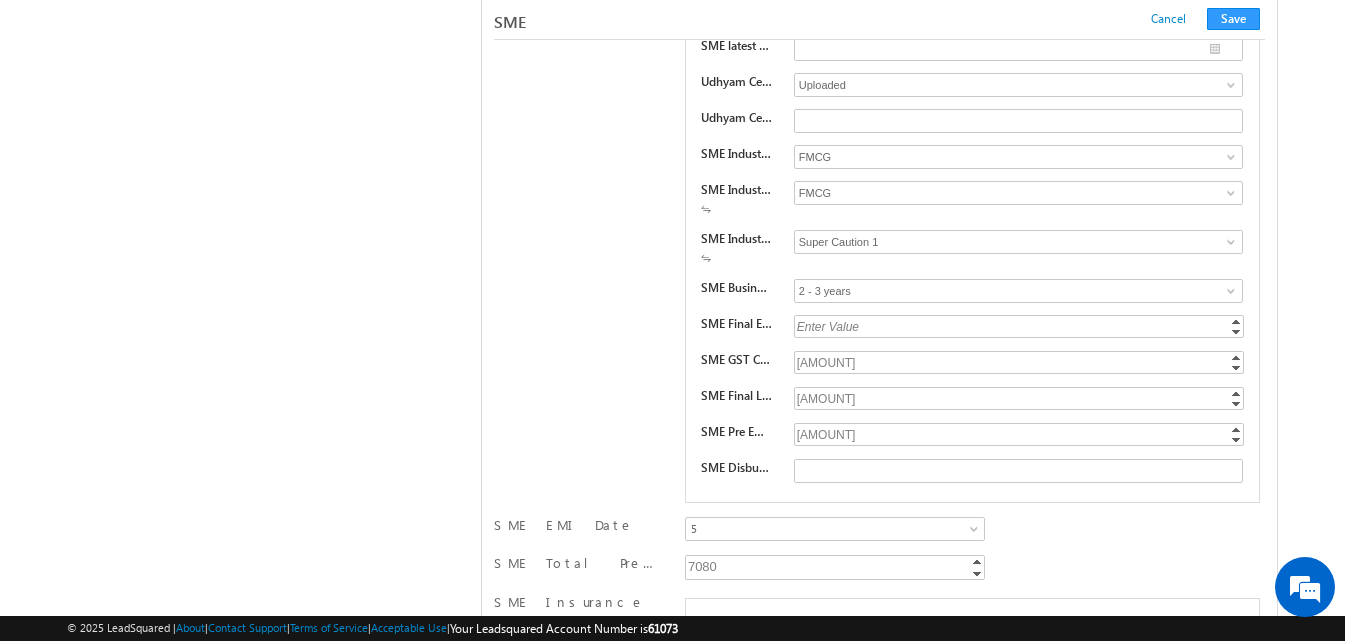 scroll, scrollTop: 24678, scrollLeft: 0, axis: vertical 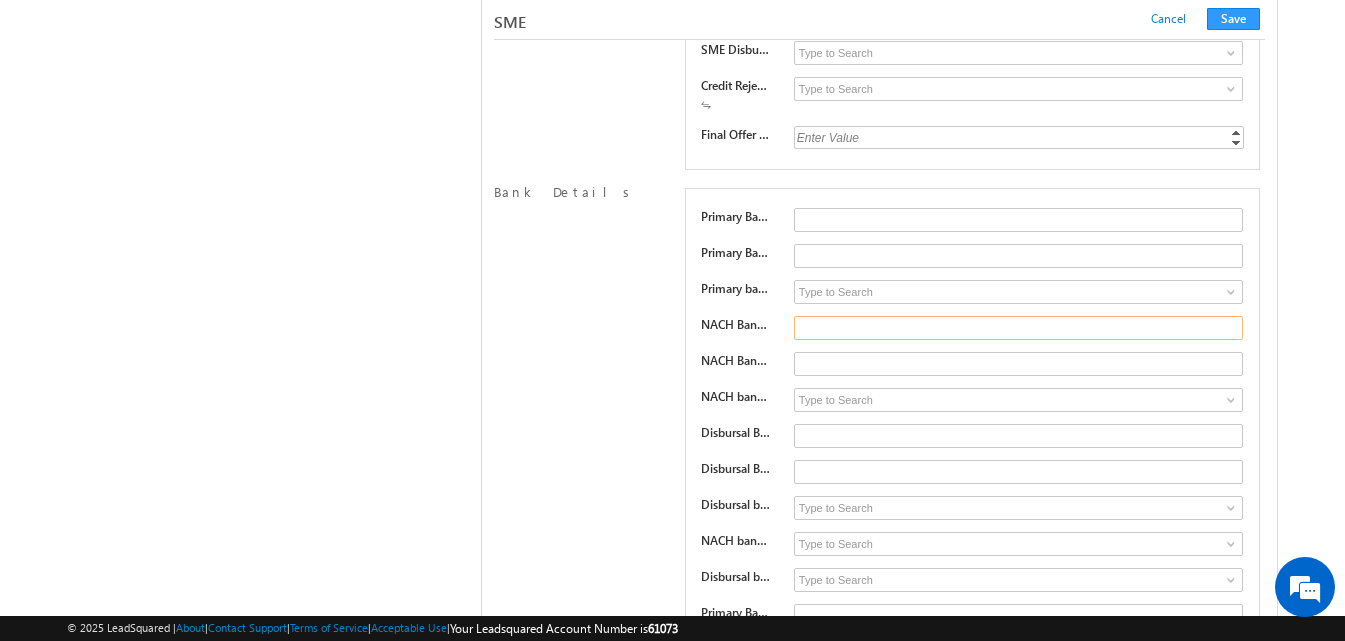 click at bounding box center (1018, 328) 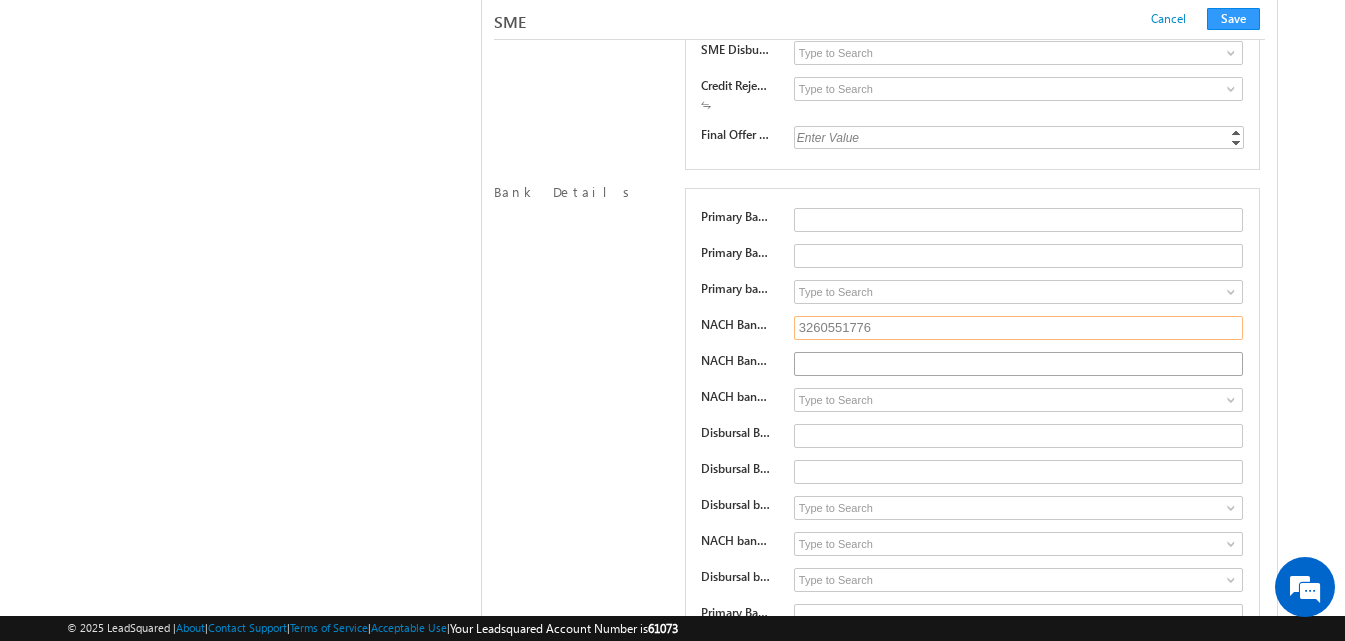 type on "3260551776" 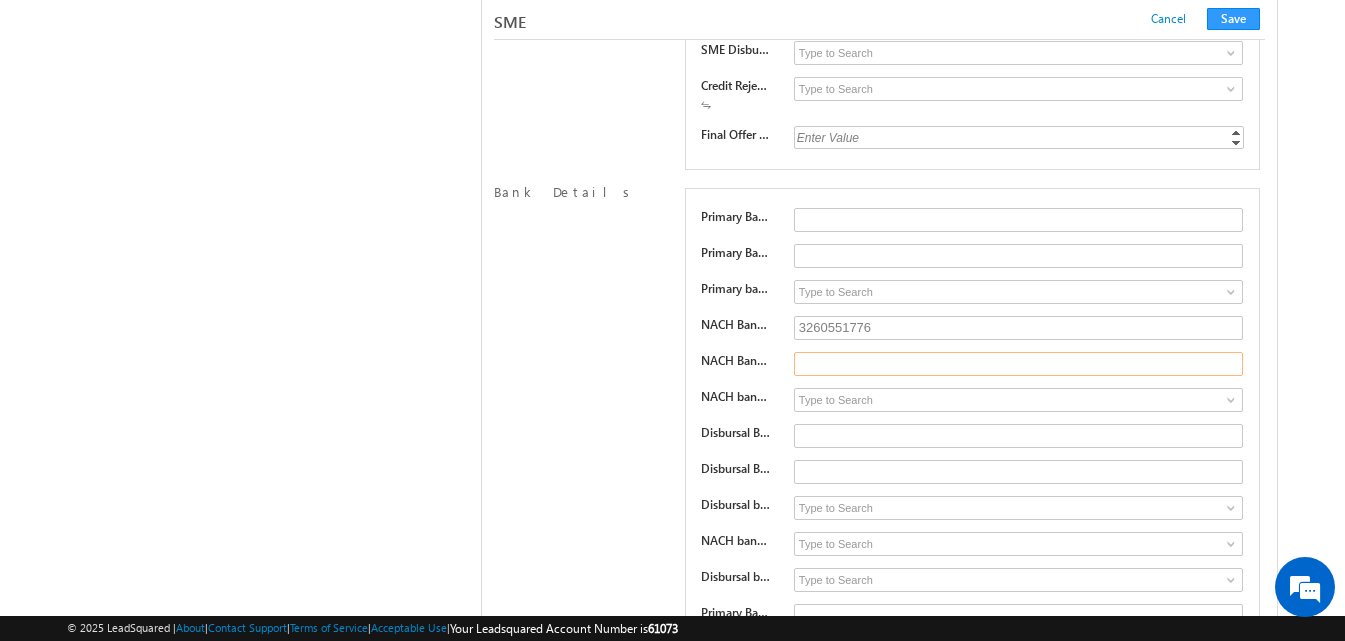 click at bounding box center [1018, 364] 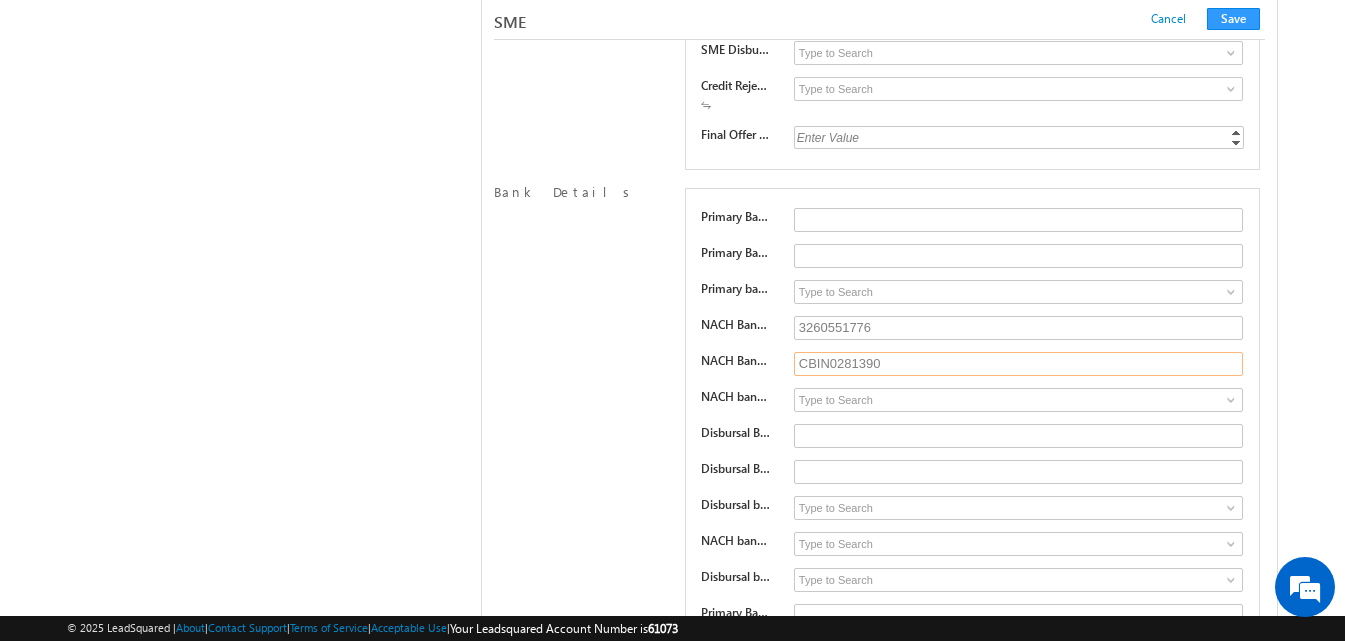 type on "CBIN0281390" 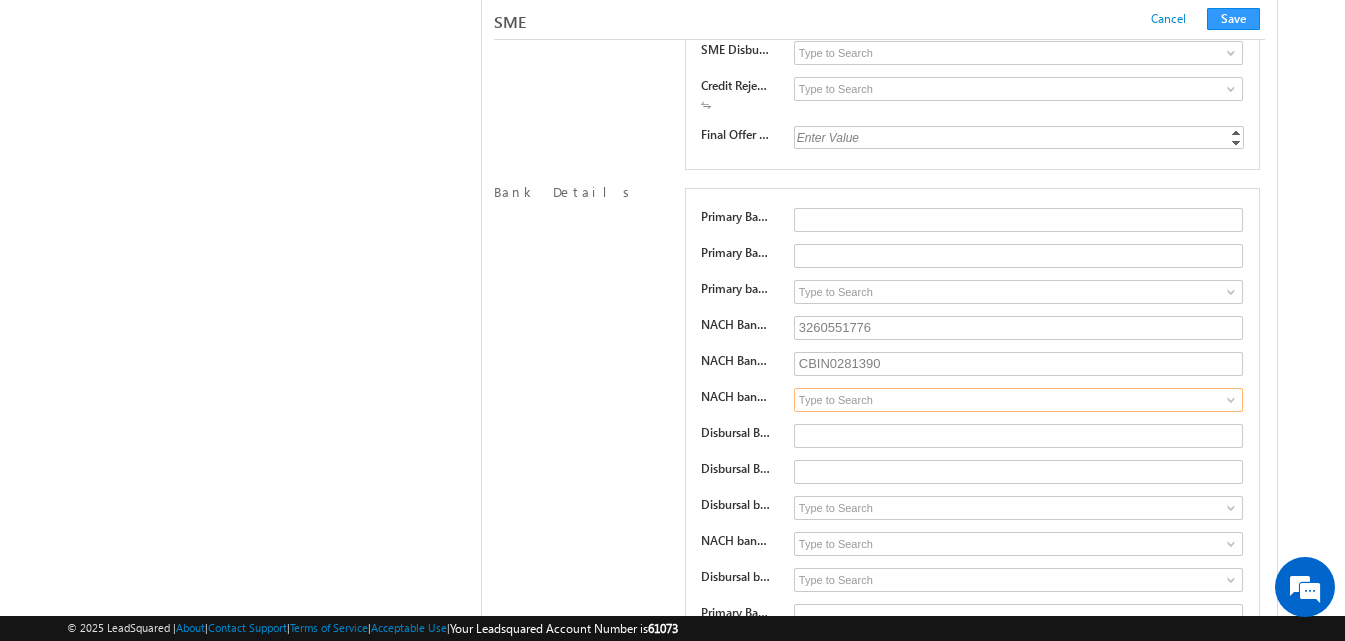 click at bounding box center [1018, 400] 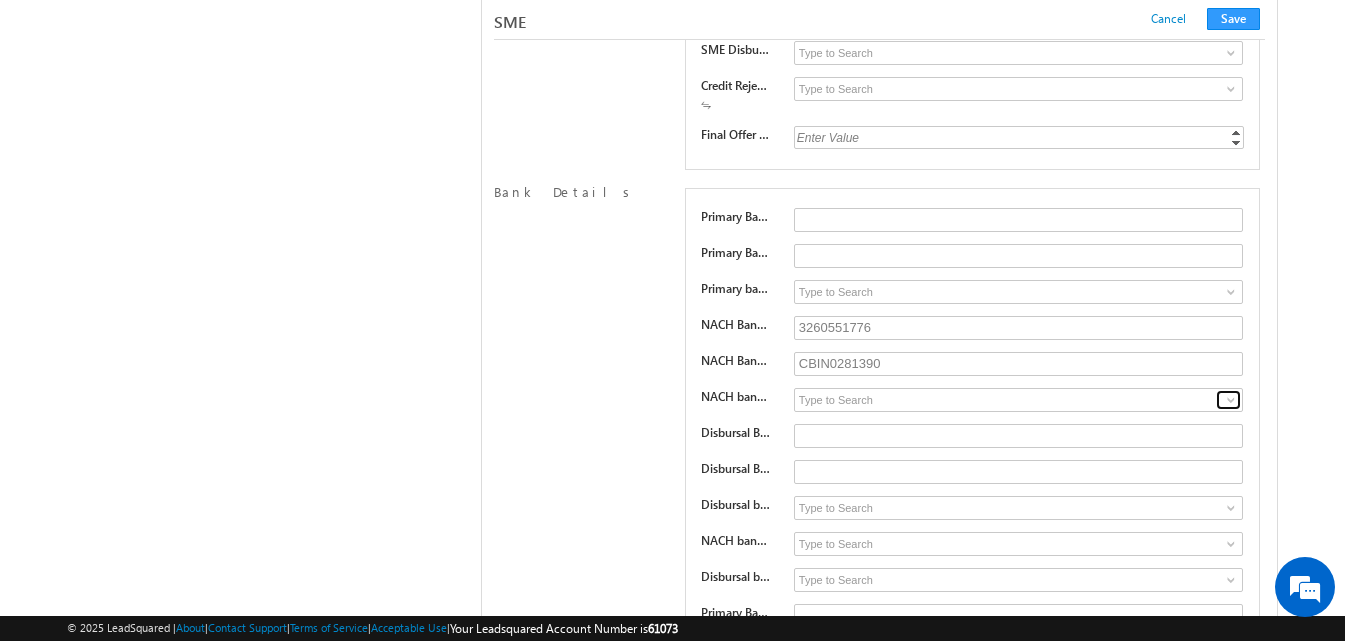 click at bounding box center [1231, 400] 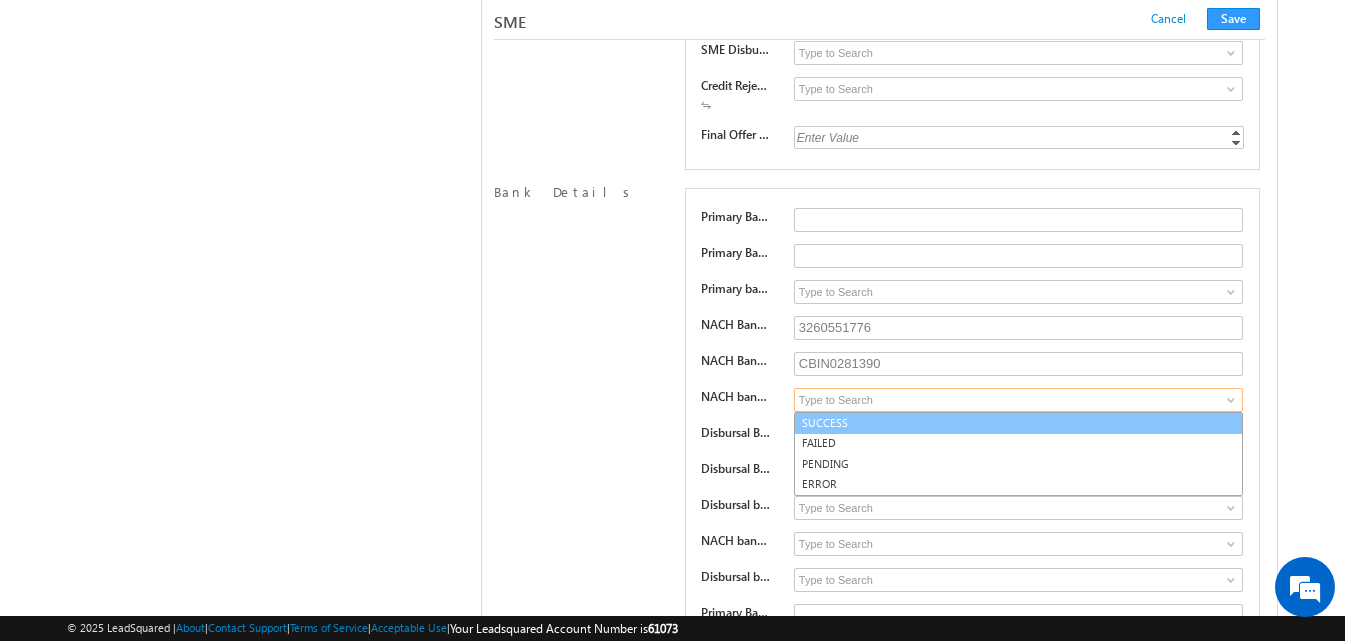 click on "SUCCESS" at bounding box center [1018, 423] 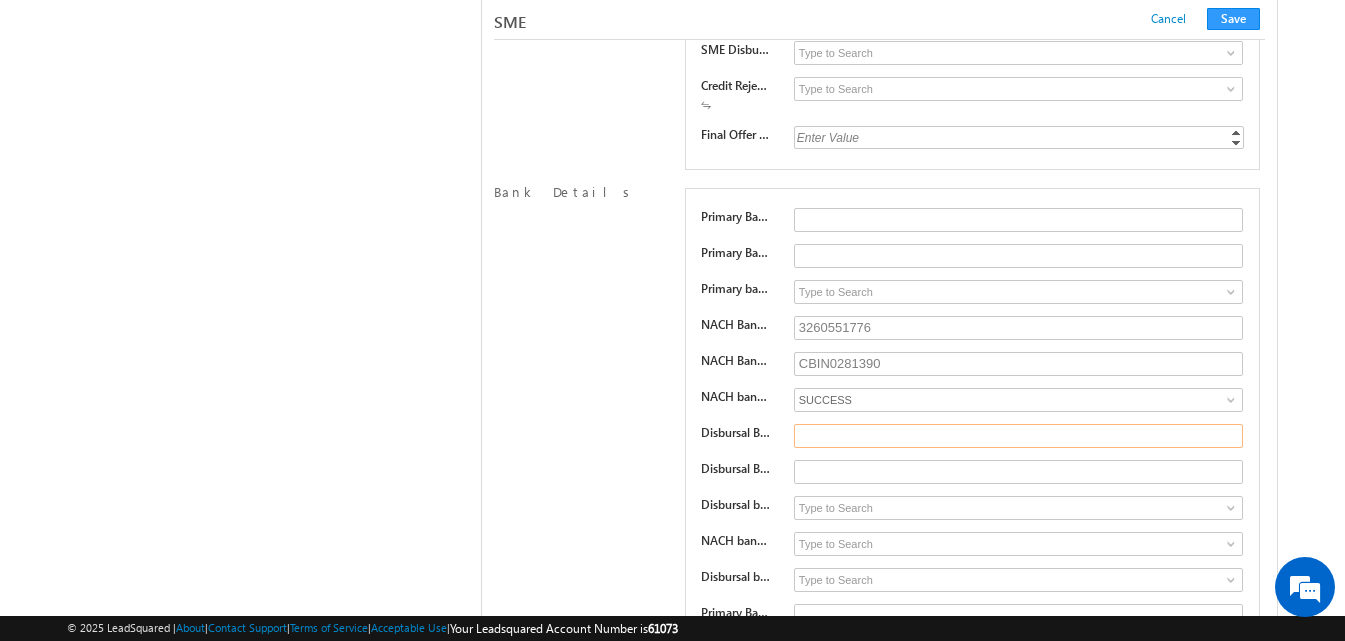 click at bounding box center (1018, 436) 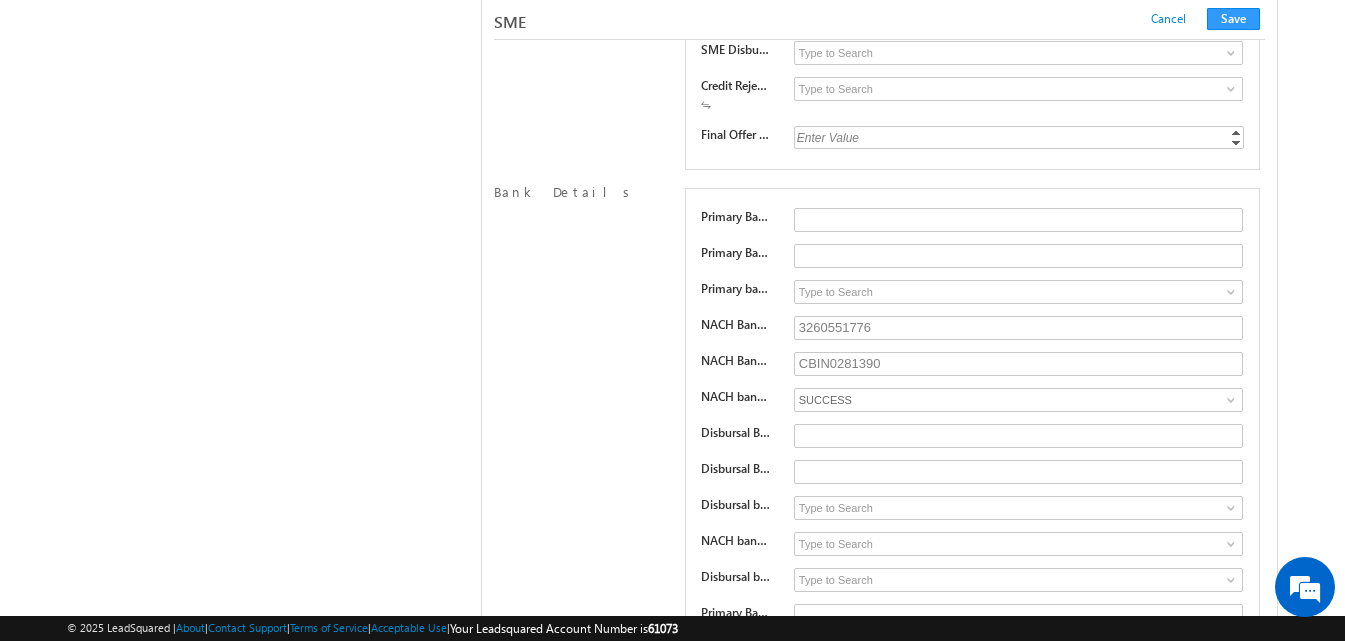 click on "Primary Bank Account Number
Primary Bank Account IFSC
Primary bank a/c verification
SUCCESS
FAILED
PENDING
ERROR
NACH Bank Account Number" at bounding box center [972, 557] 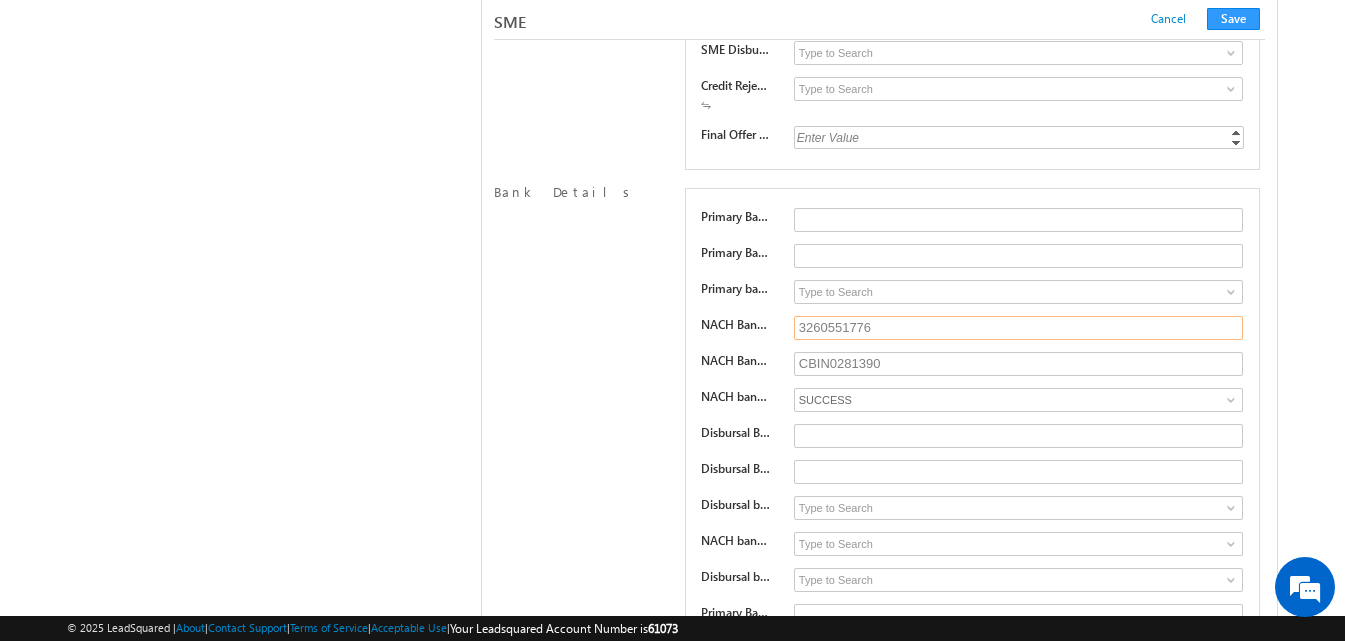click on "3260551776" at bounding box center [1018, 328] 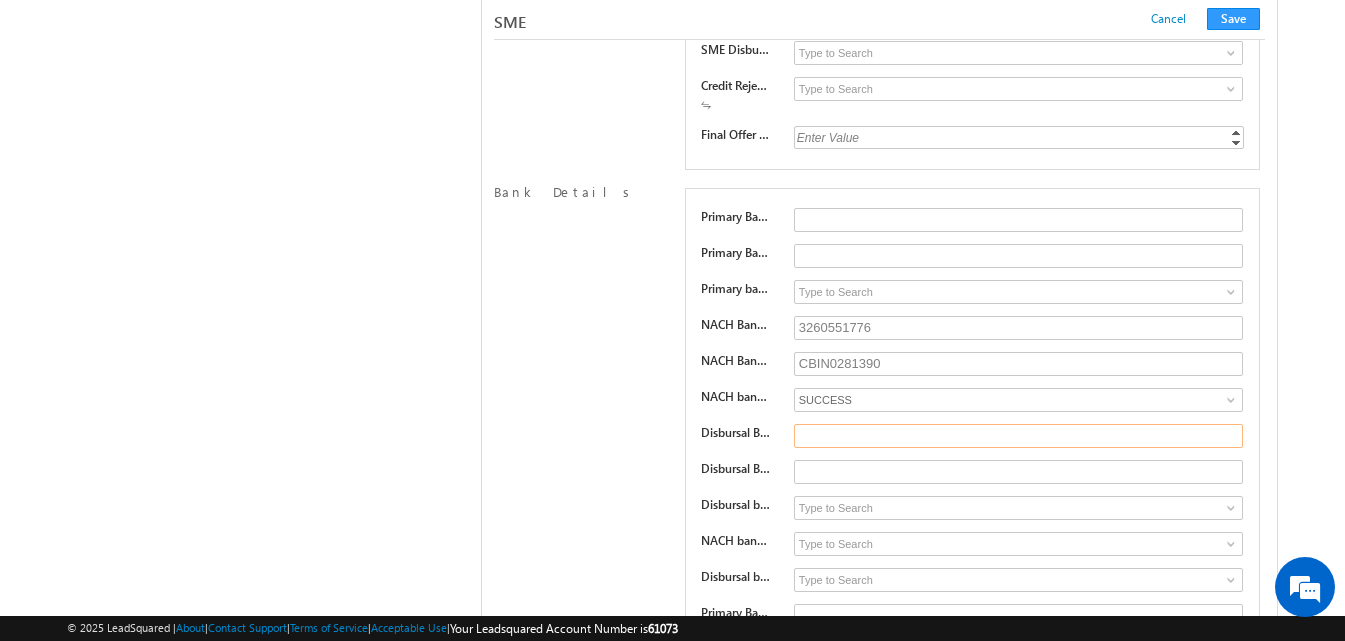 click at bounding box center (1018, 436) 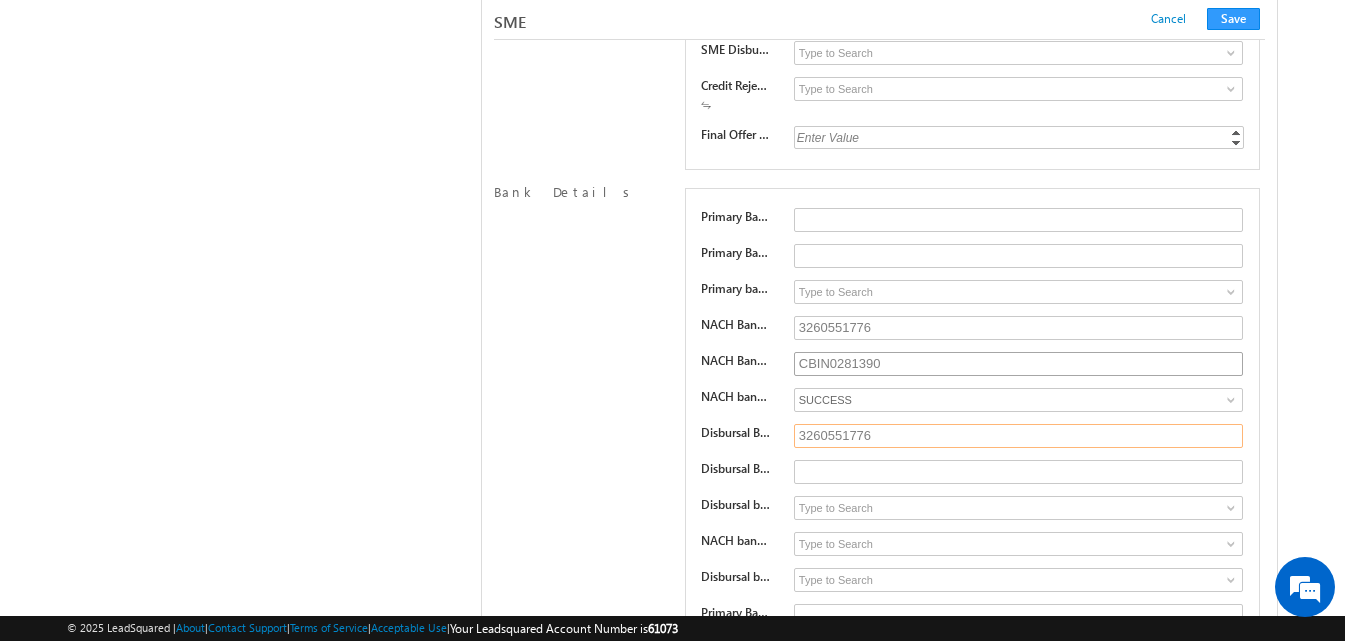 type on "3260551776" 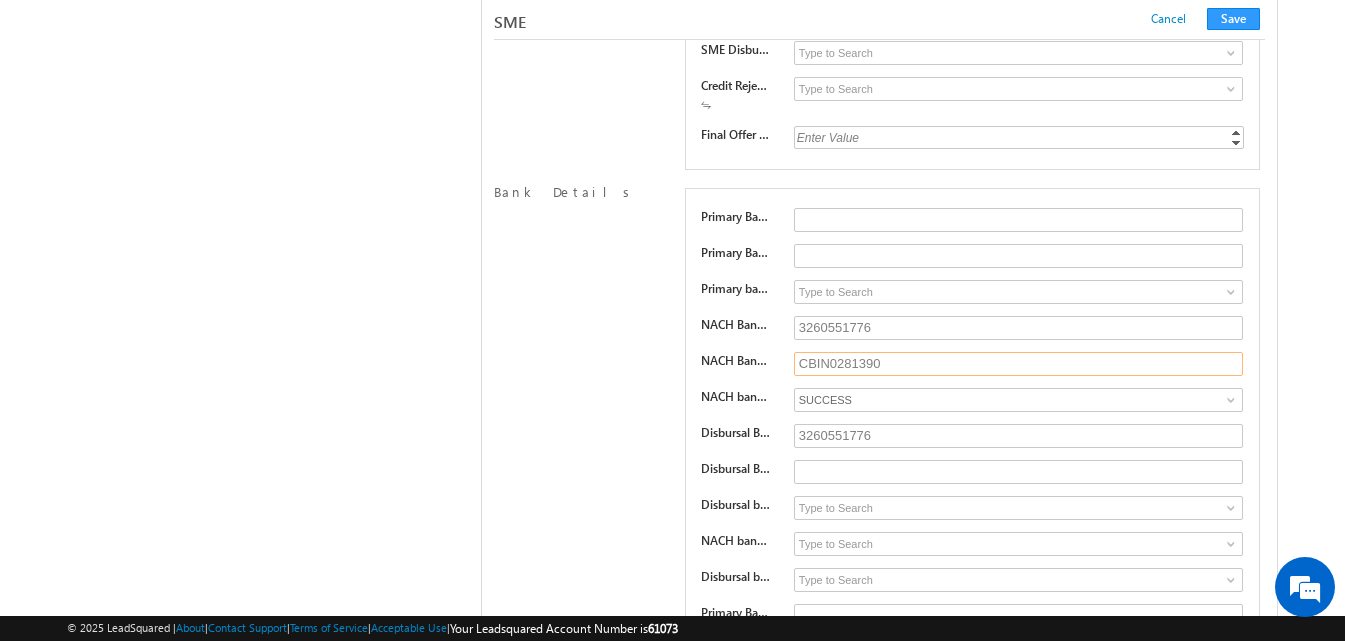 click on "CBIN0281390" at bounding box center [1018, 364] 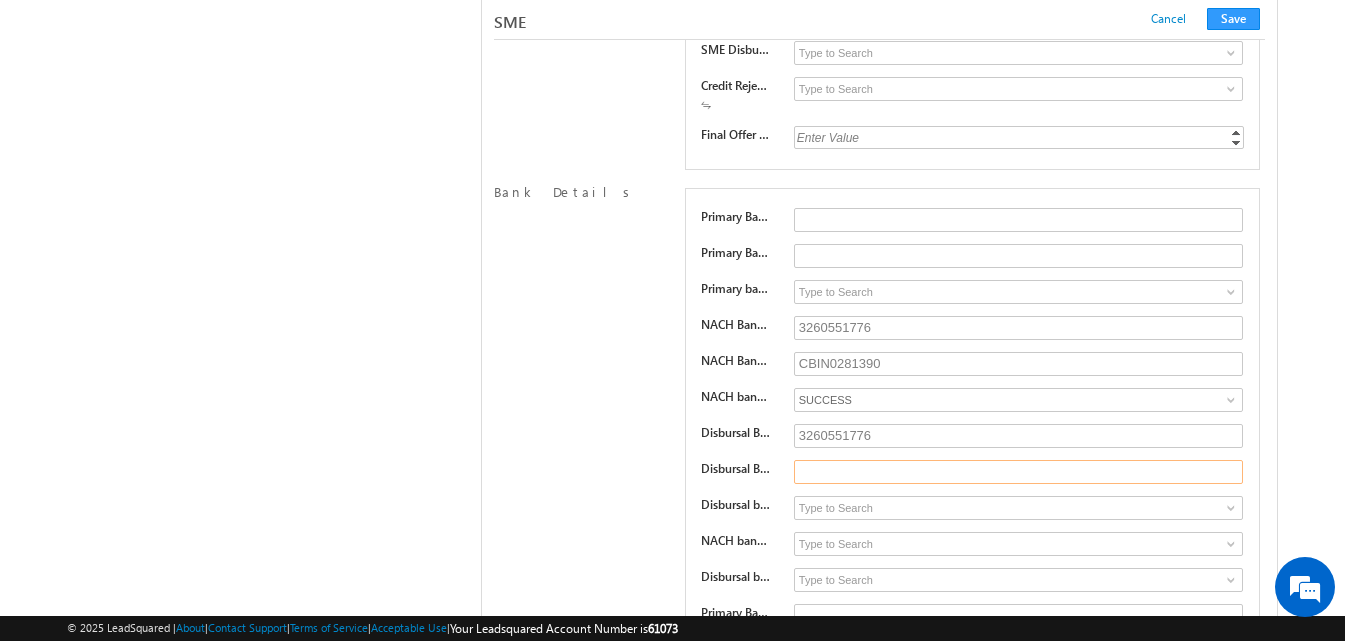 click at bounding box center (1018, 472) 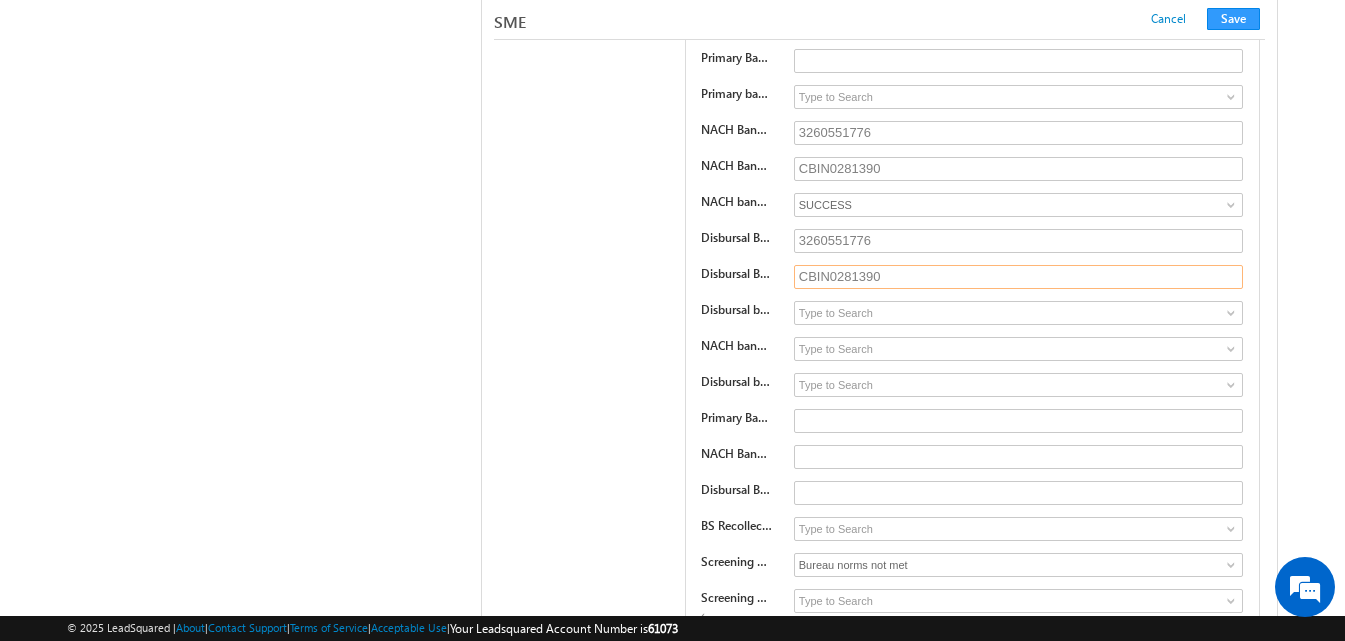 scroll, scrollTop: 24878, scrollLeft: 0, axis: vertical 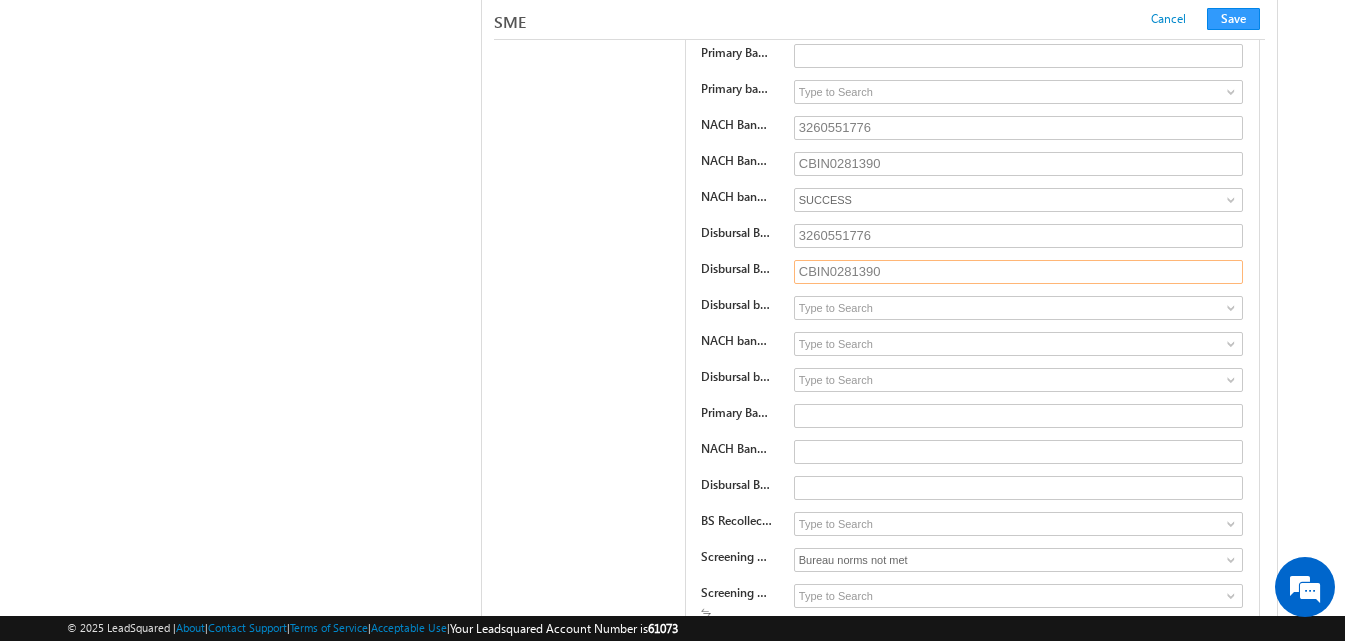 type on "CBIN0281390" 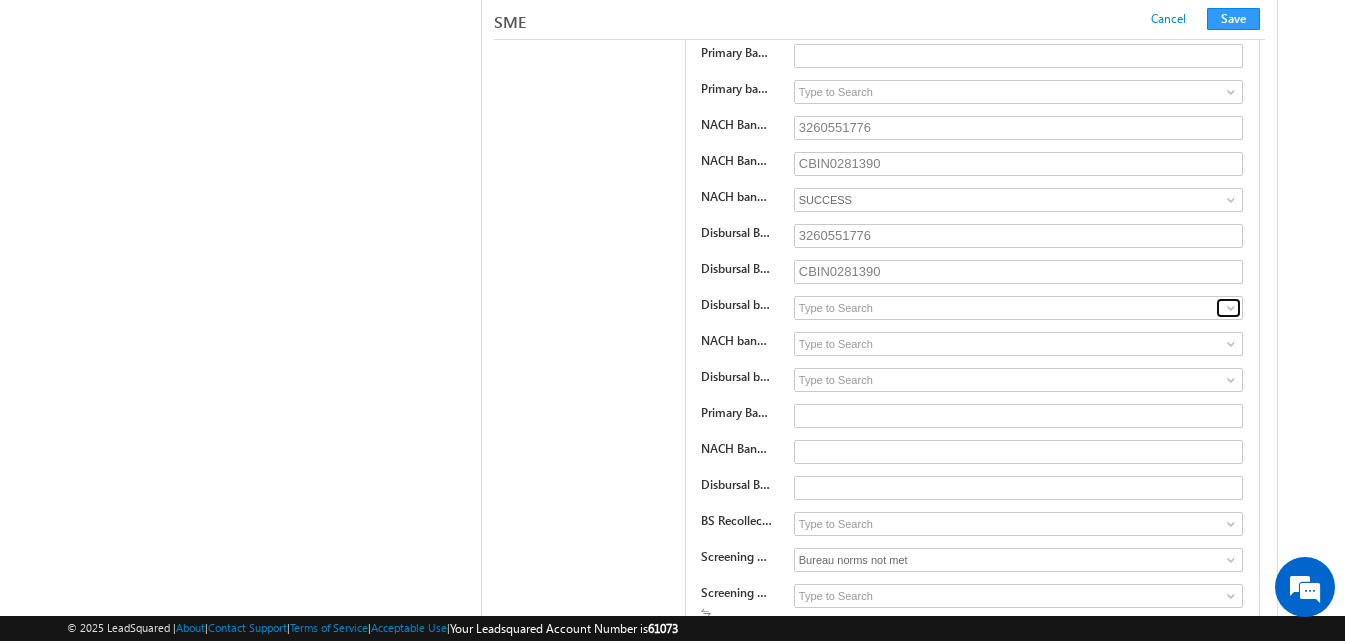 click at bounding box center [1231, 308] 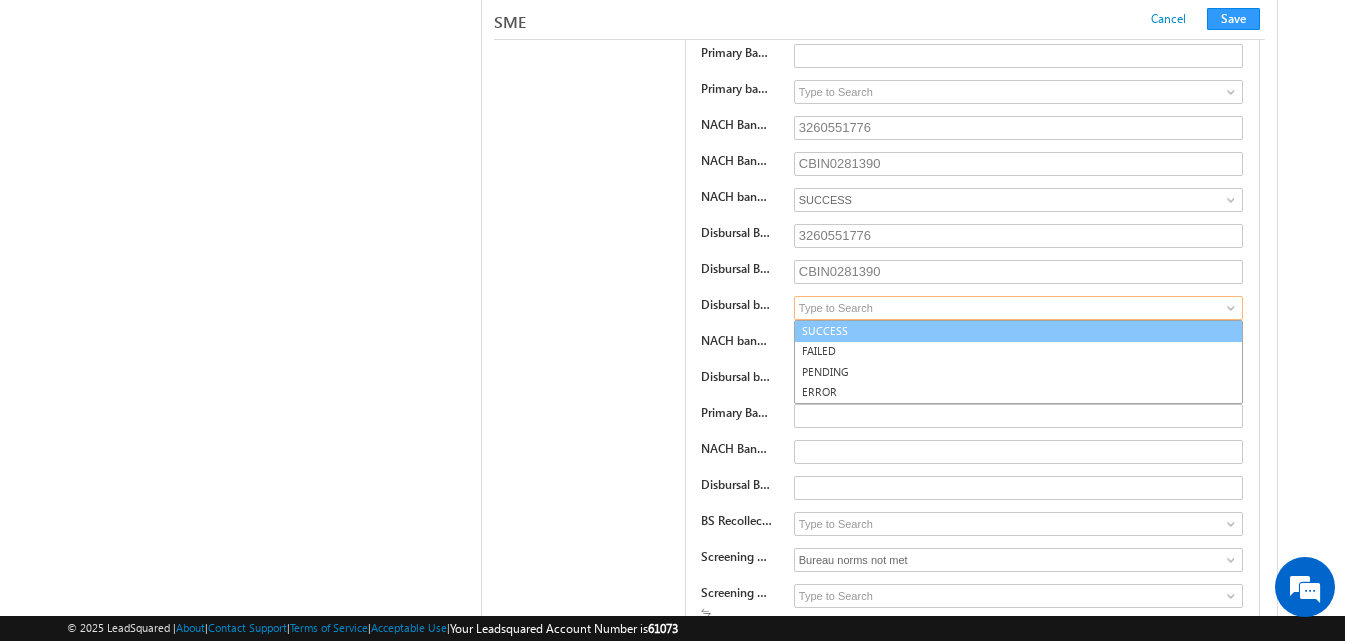 click on "SUCCESS" at bounding box center [1018, 331] 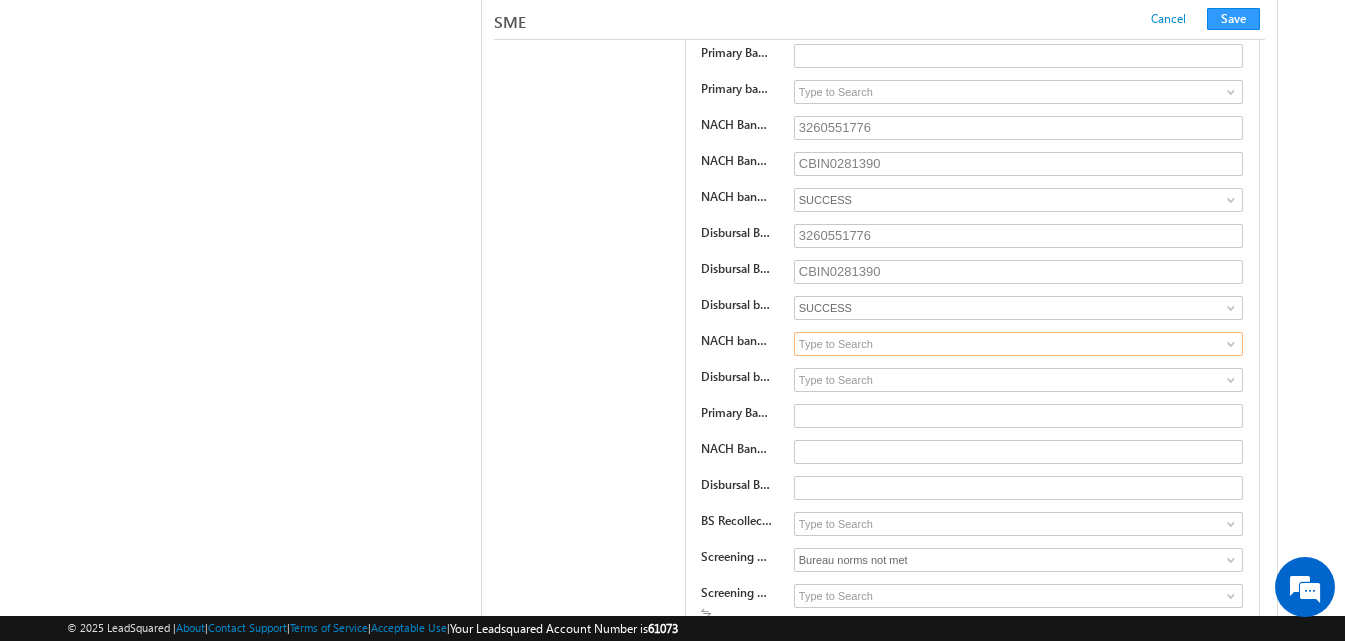click at bounding box center [1018, 344] 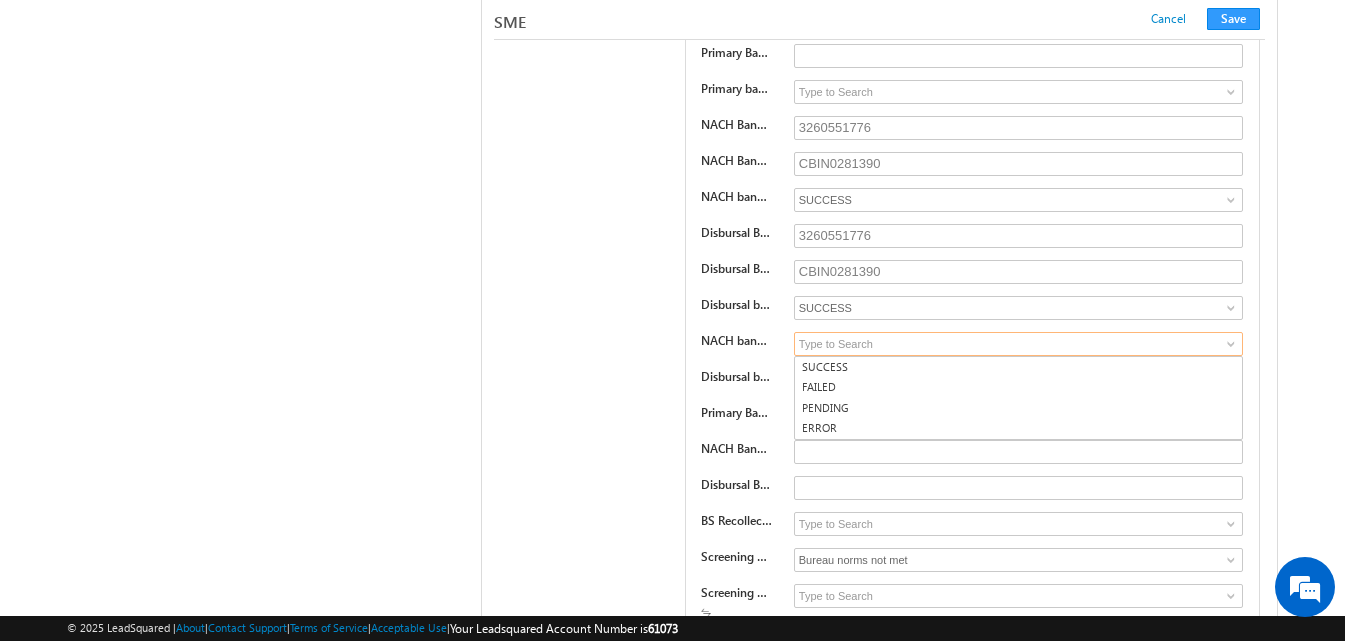 paste on "CBIN0281390" 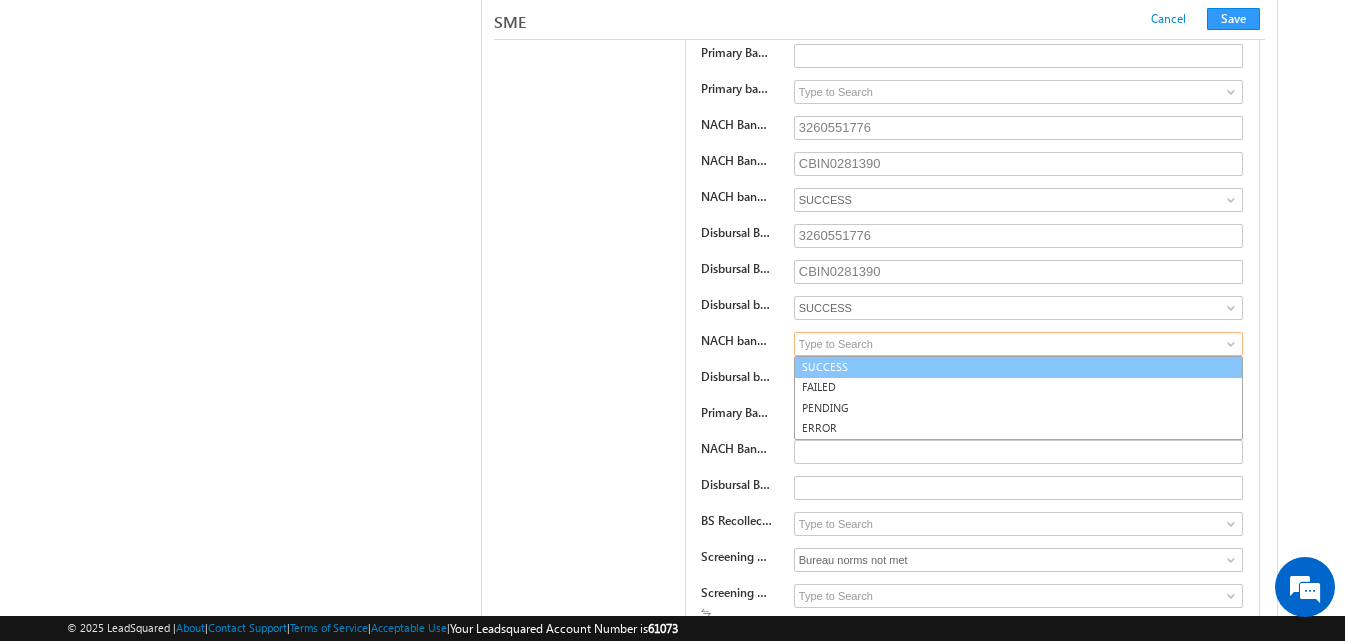 click on "SUCCESS" at bounding box center [1018, 367] 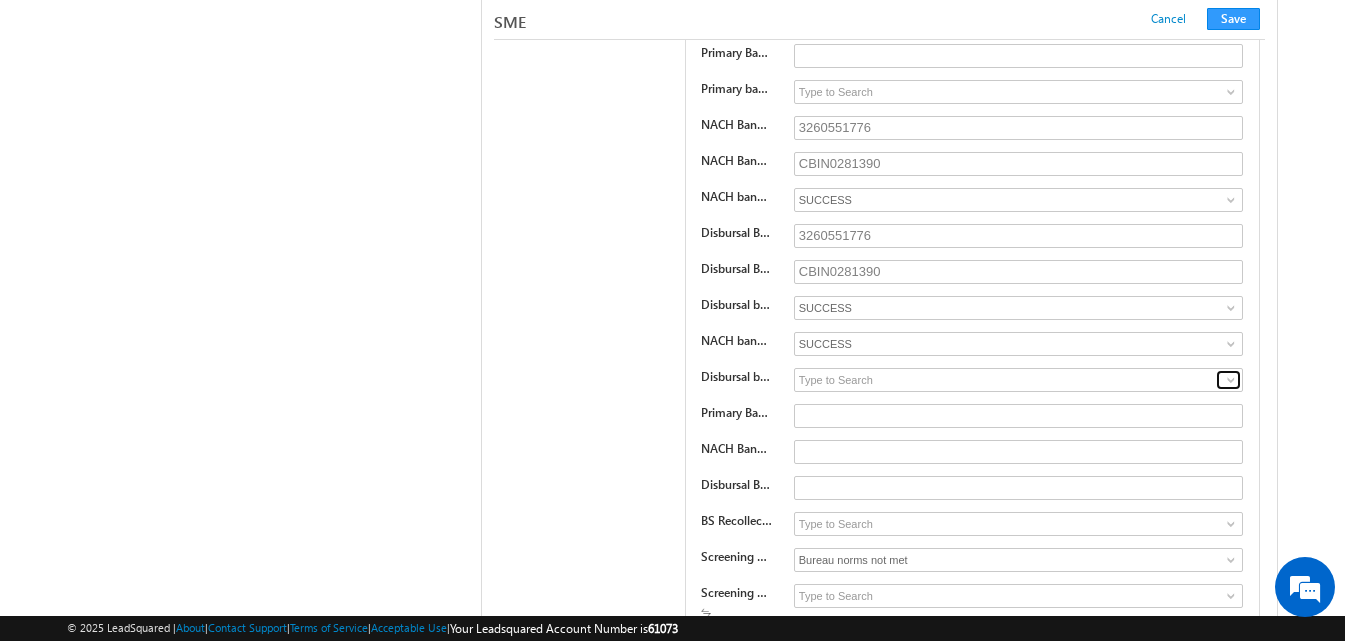 click at bounding box center (1231, 380) 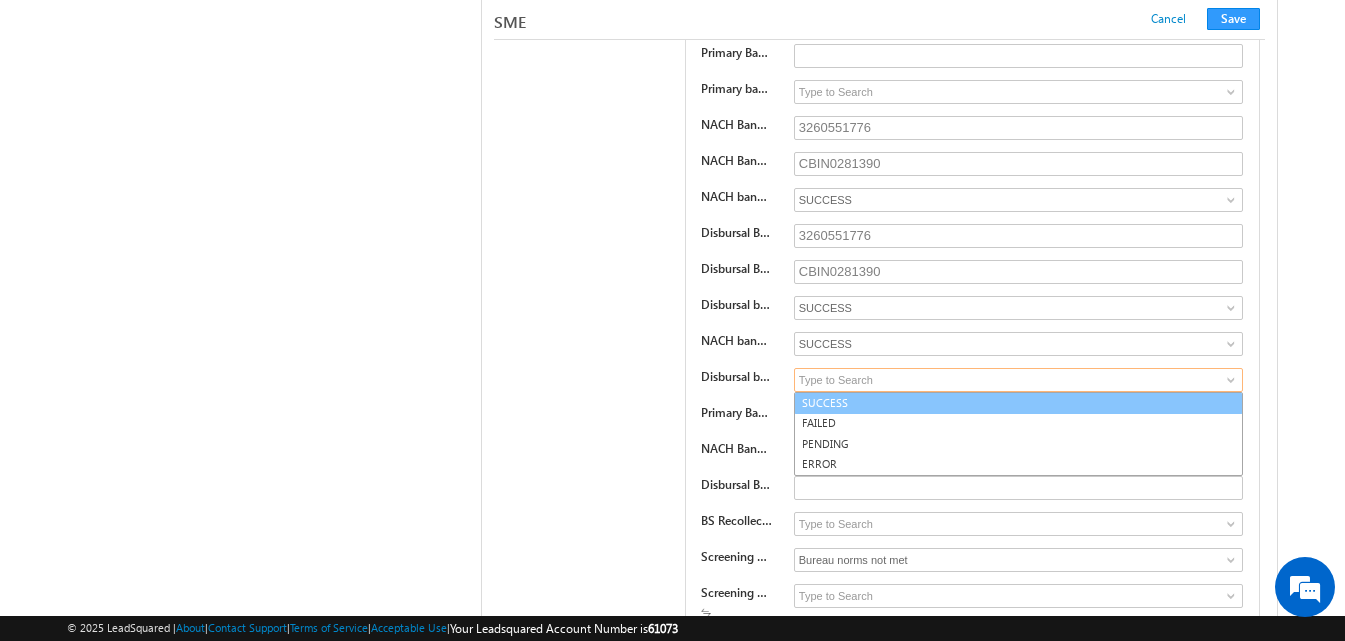 click on "SUCCESS" at bounding box center (1018, 403) 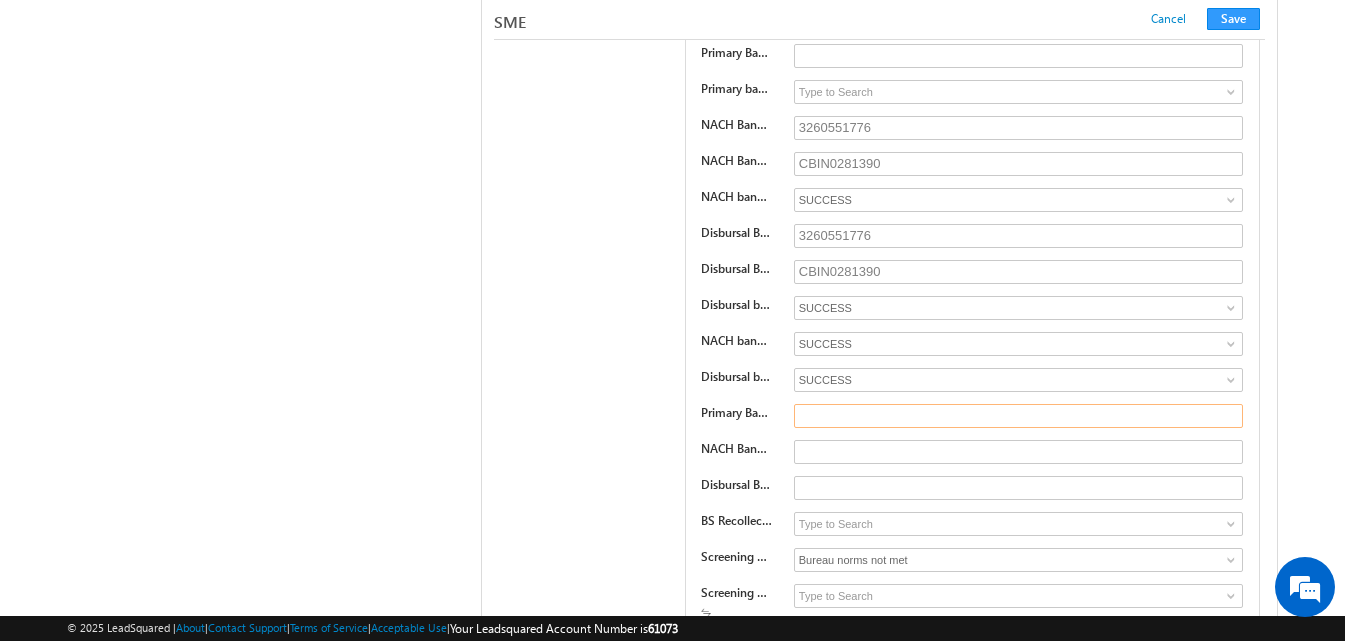 click at bounding box center [1018, 416] 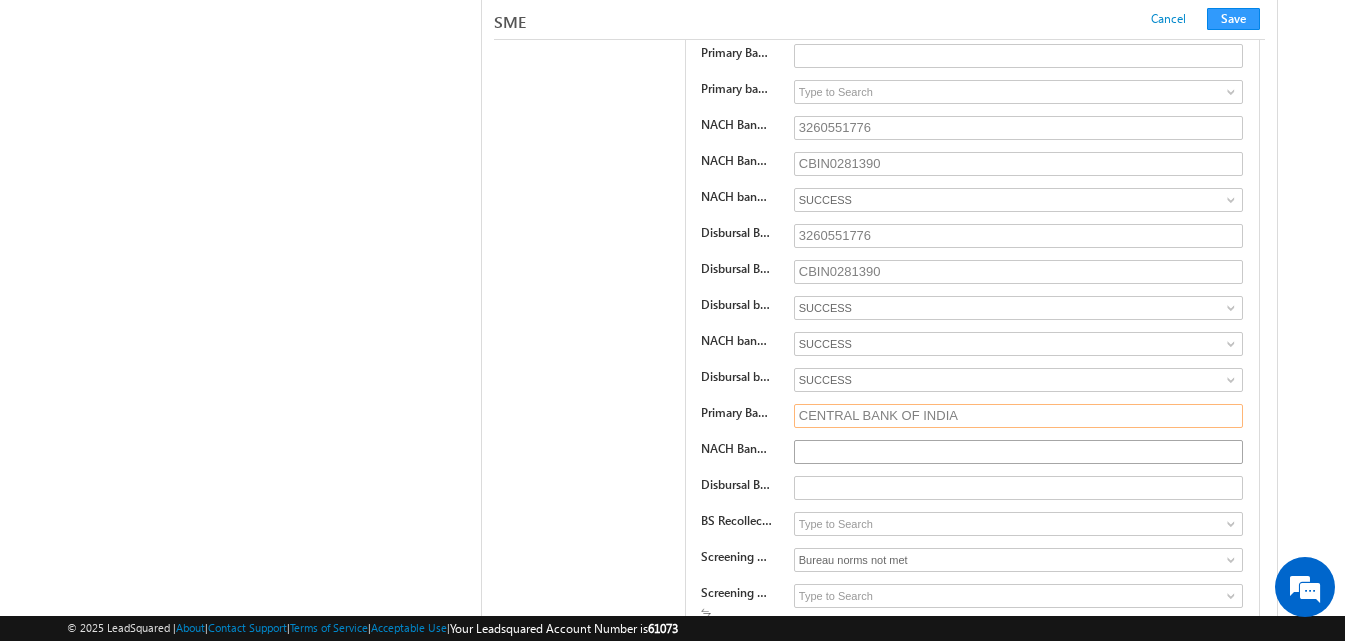 type on "CENTRAL BANK OF INDIA" 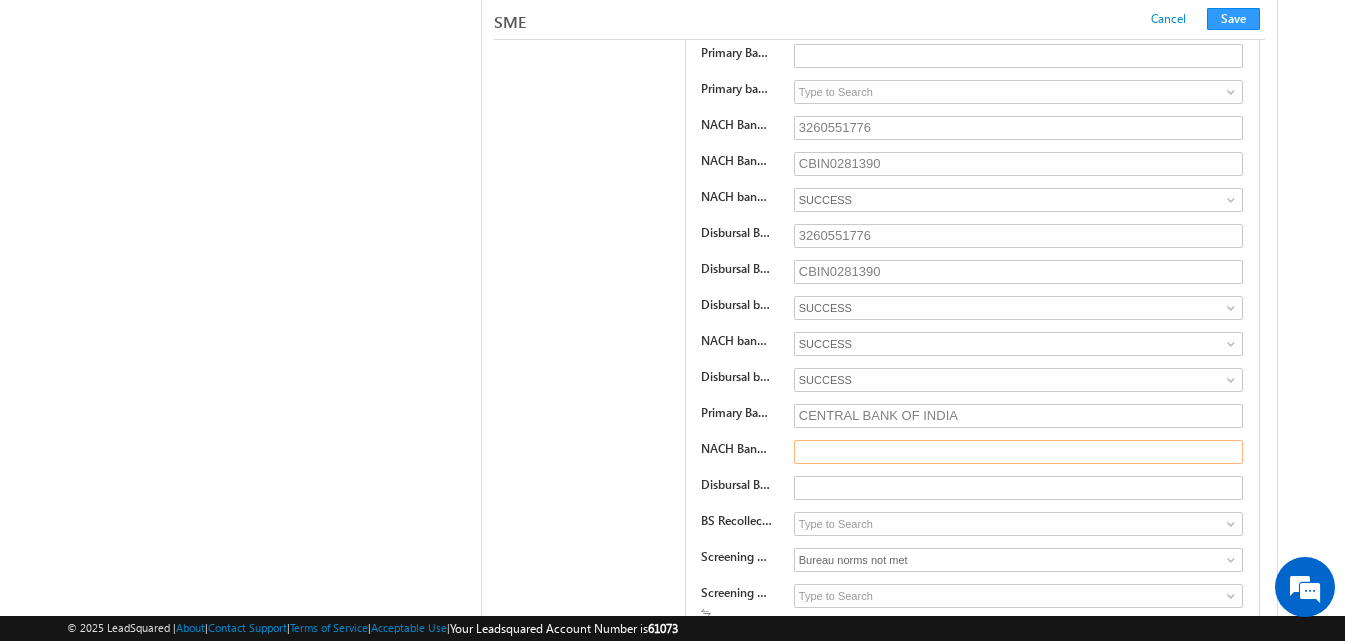 click at bounding box center (1018, 452) 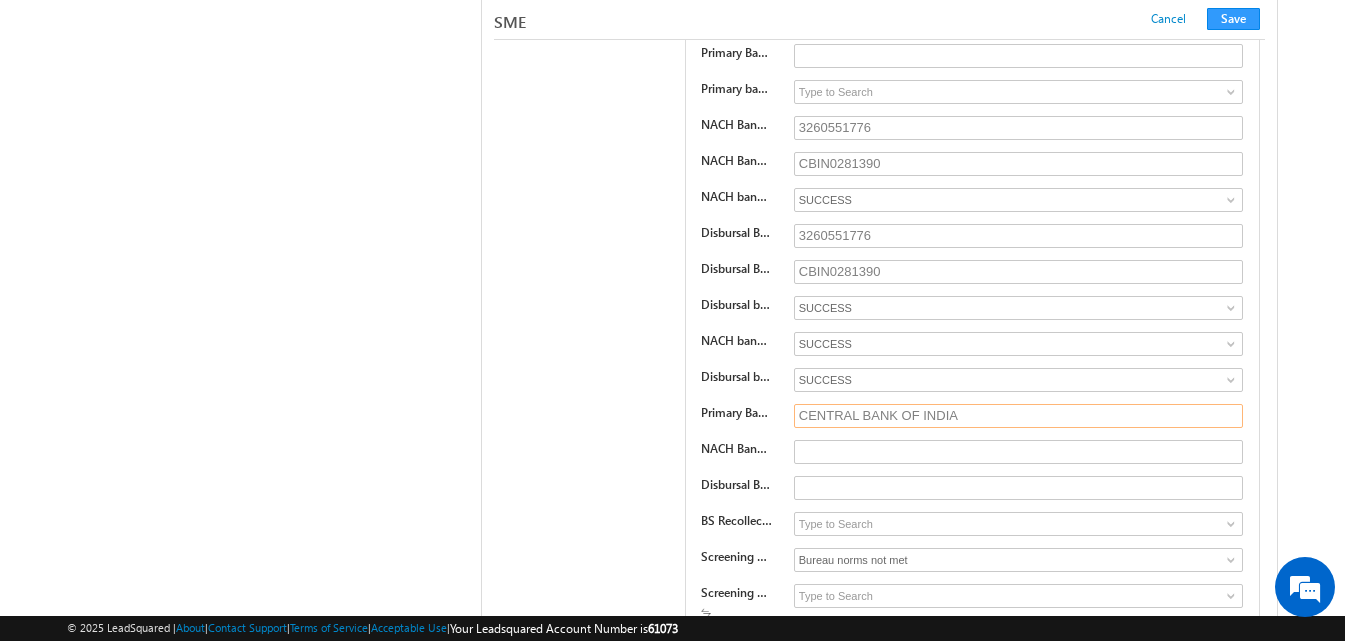 click on "CENTRAL BANK OF INDIA" at bounding box center [1018, 416] 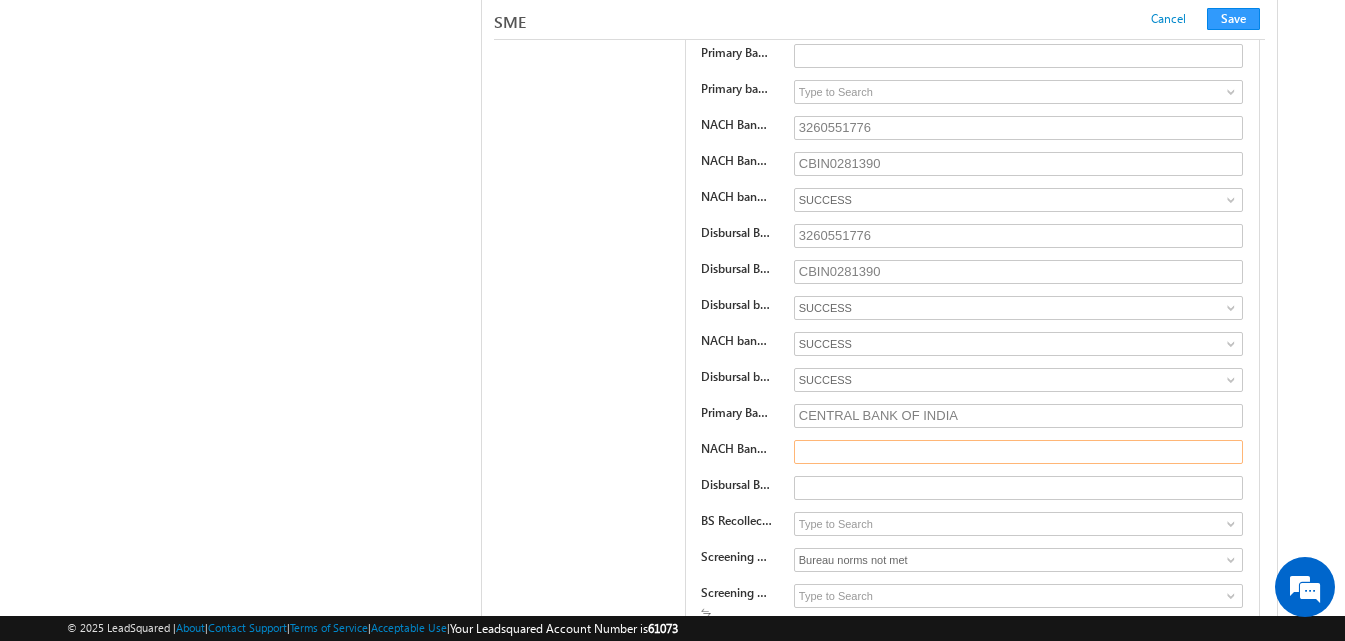 click at bounding box center (1018, 452) 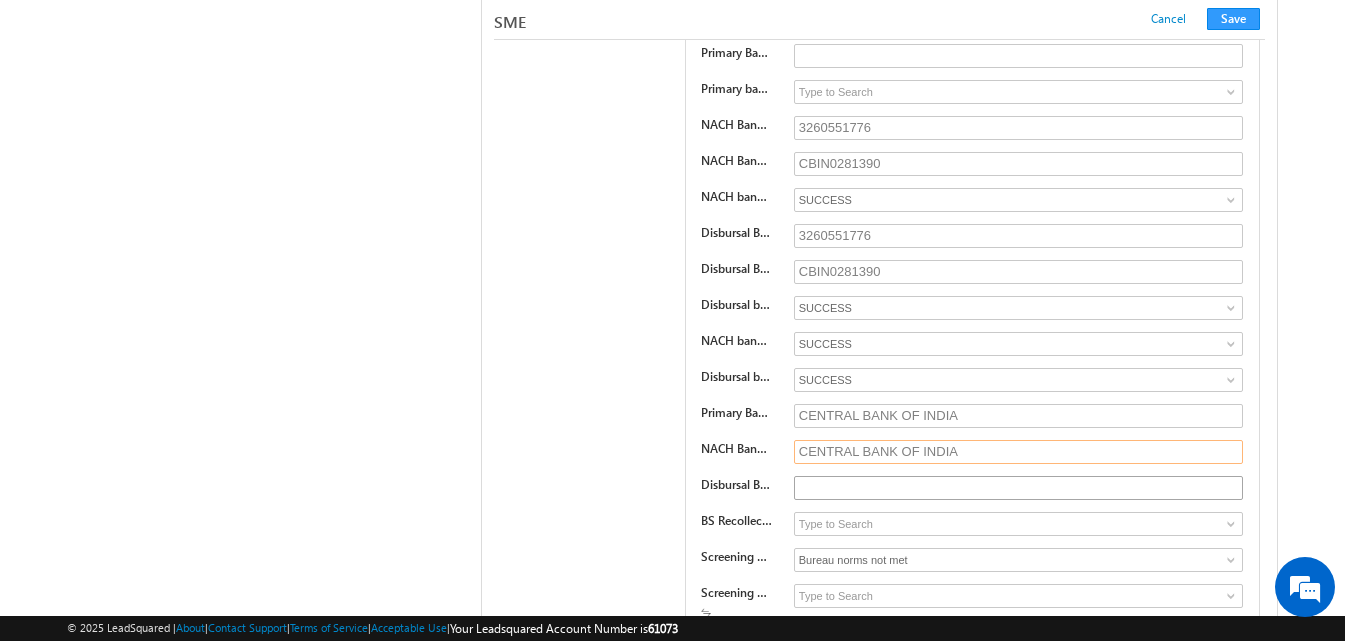 type on "CENTRAL BANK OF INDIA" 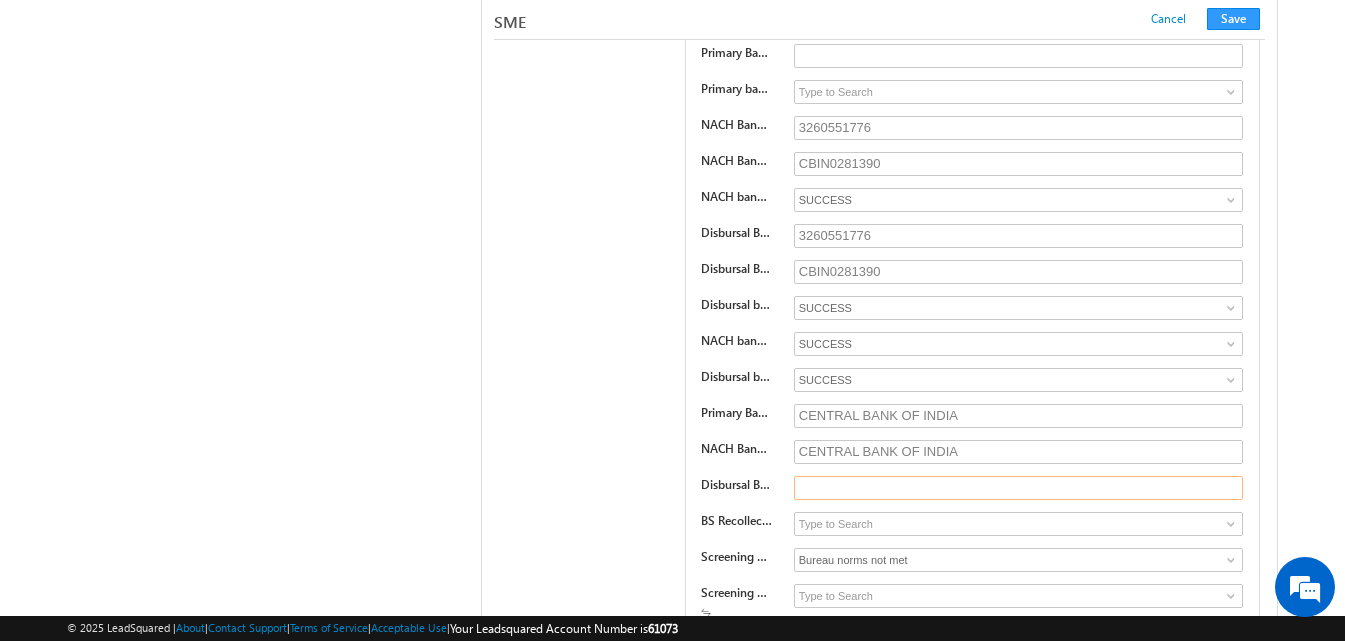 click at bounding box center [1018, 488] 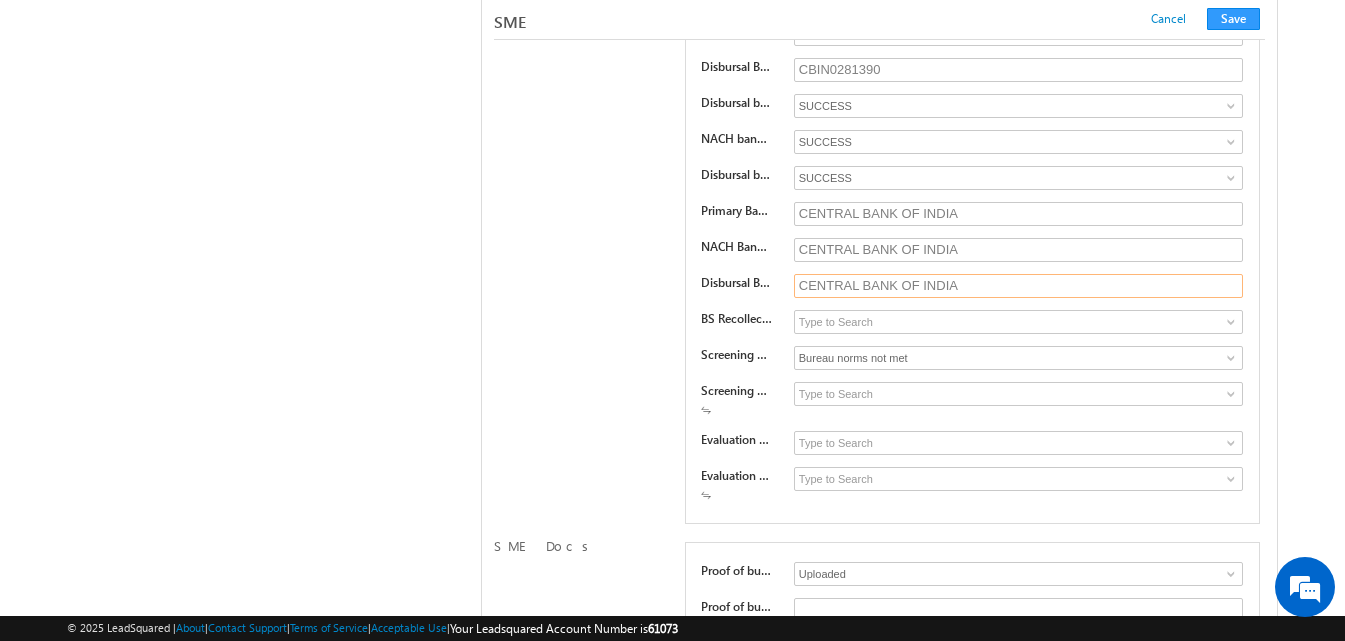 scroll, scrollTop: 25078, scrollLeft: 0, axis: vertical 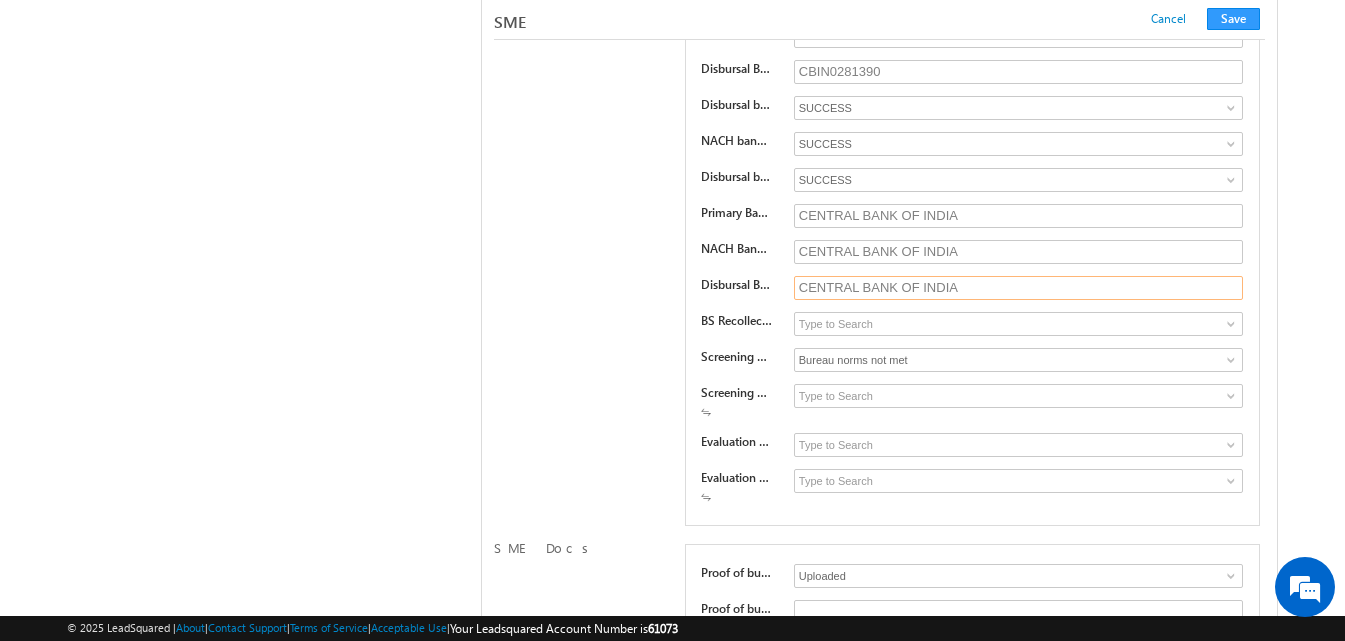 type on "CENTRAL BANK OF INDIA" 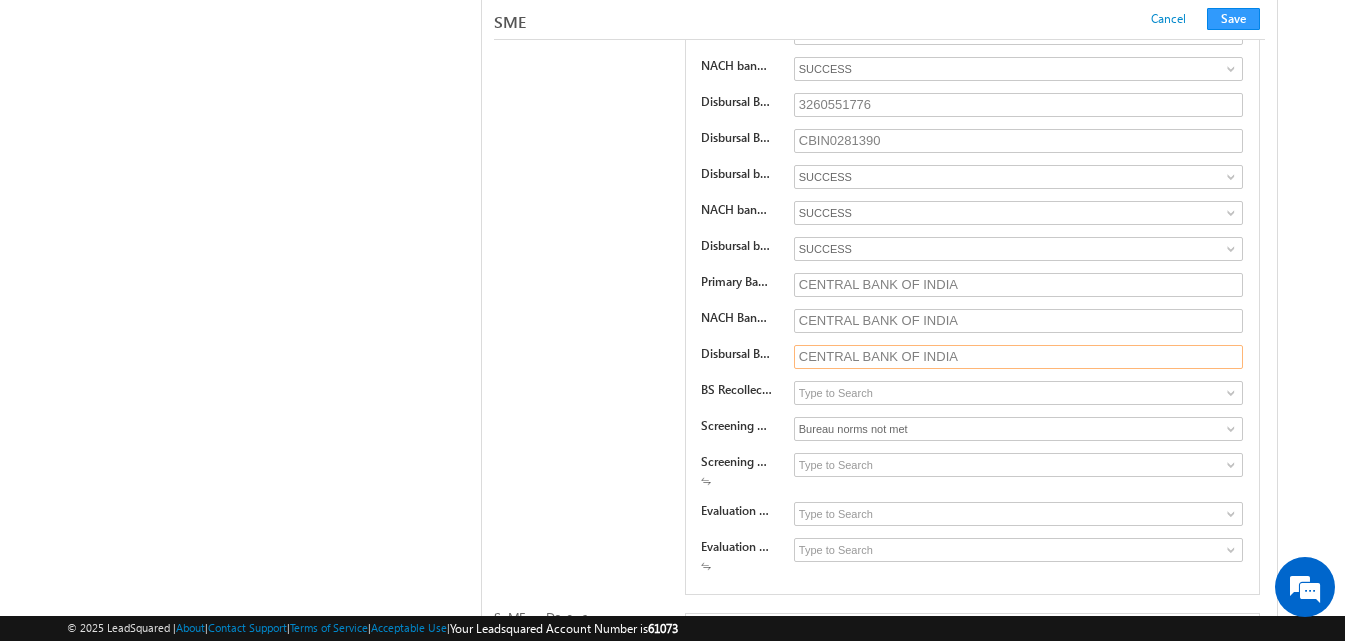 scroll, scrollTop: 24978, scrollLeft: 0, axis: vertical 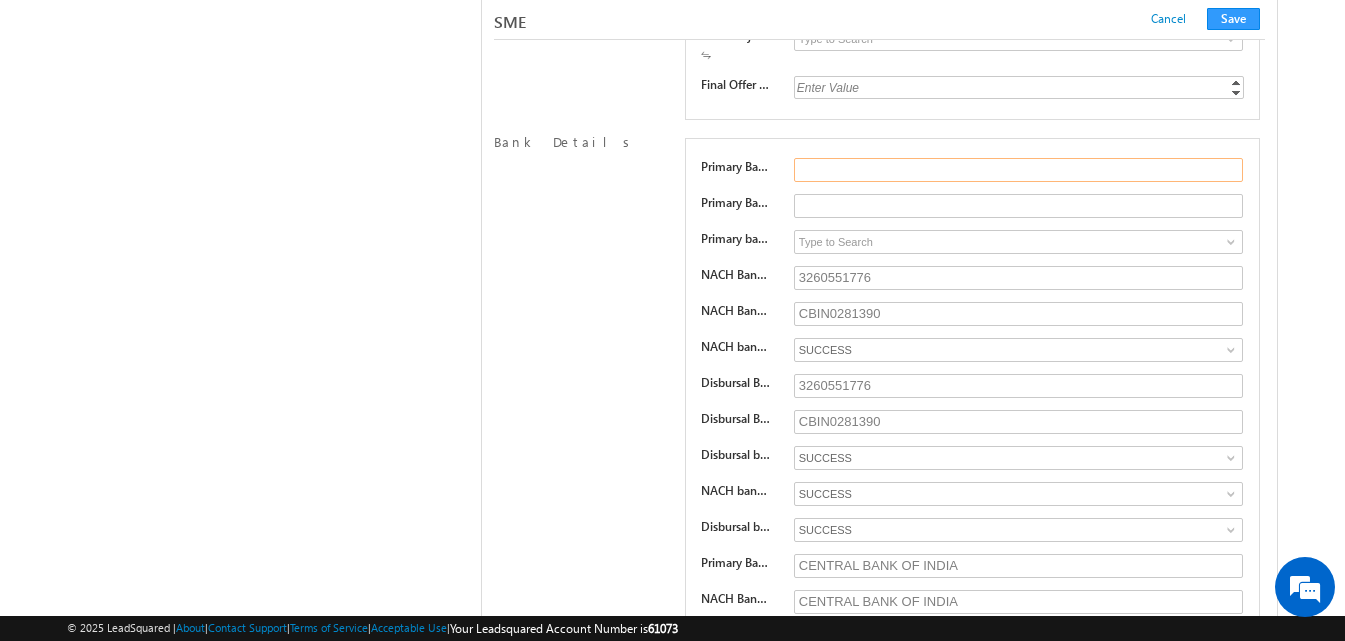 click at bounding box center [1018, 170] 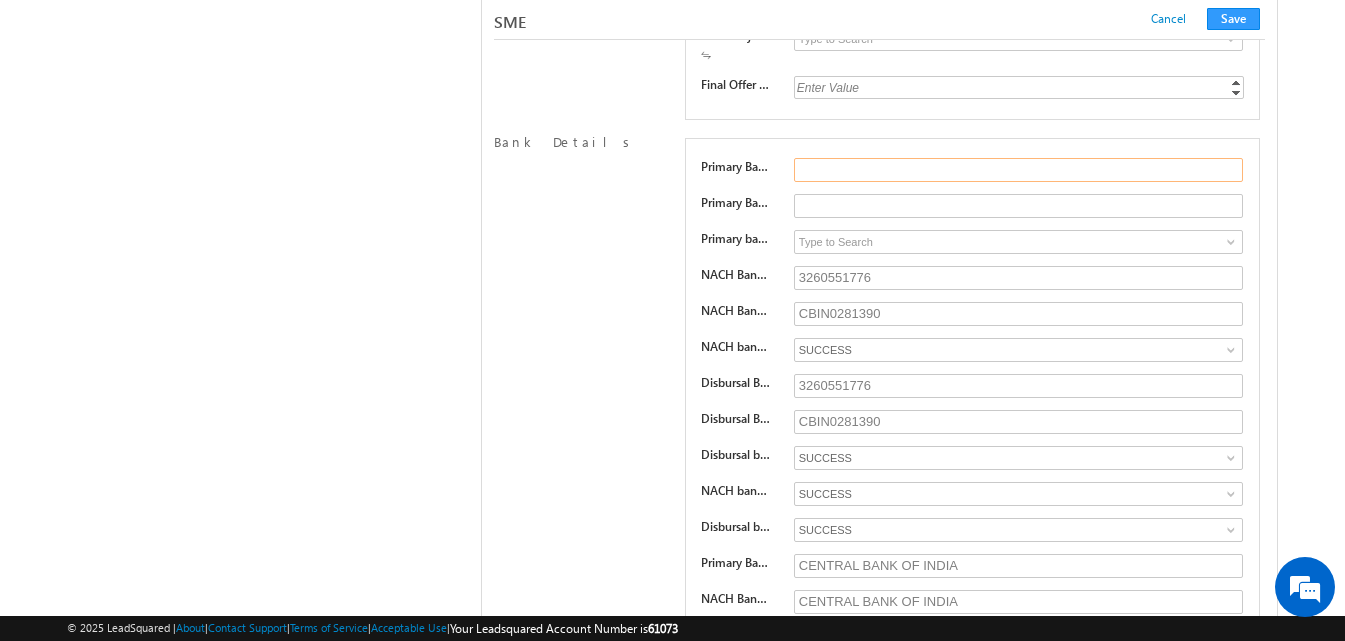 click at bounding box center [1018, 170] 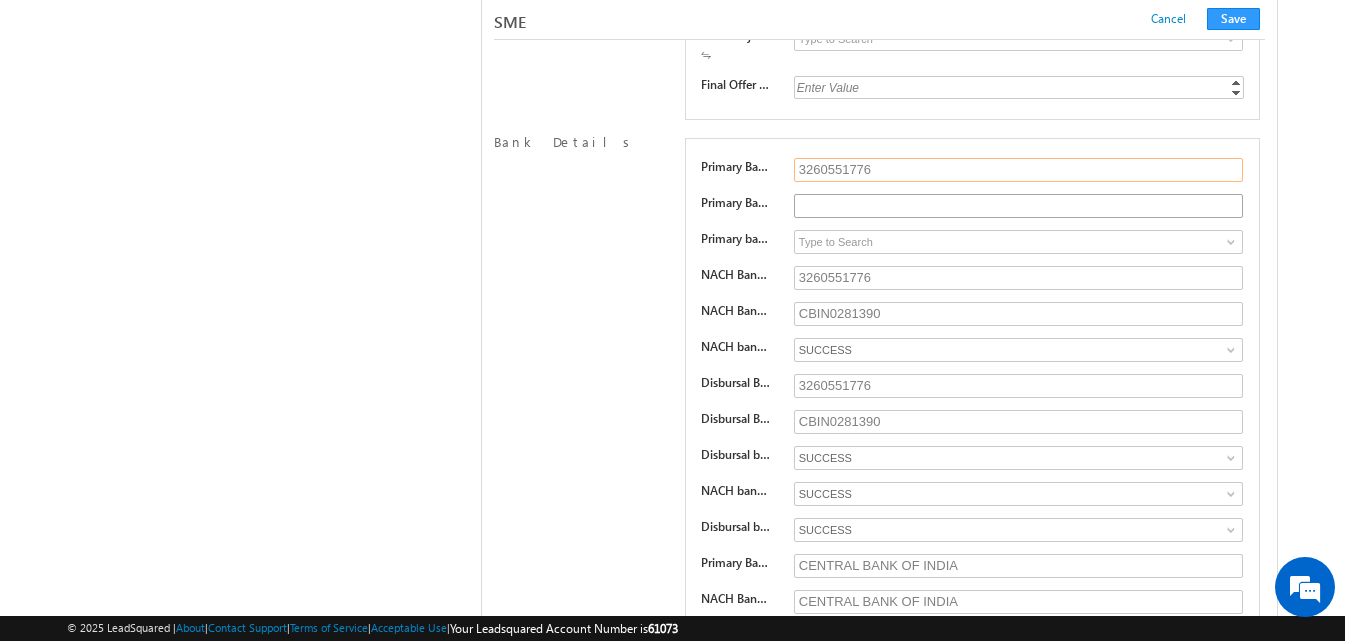 type on "3260551776" 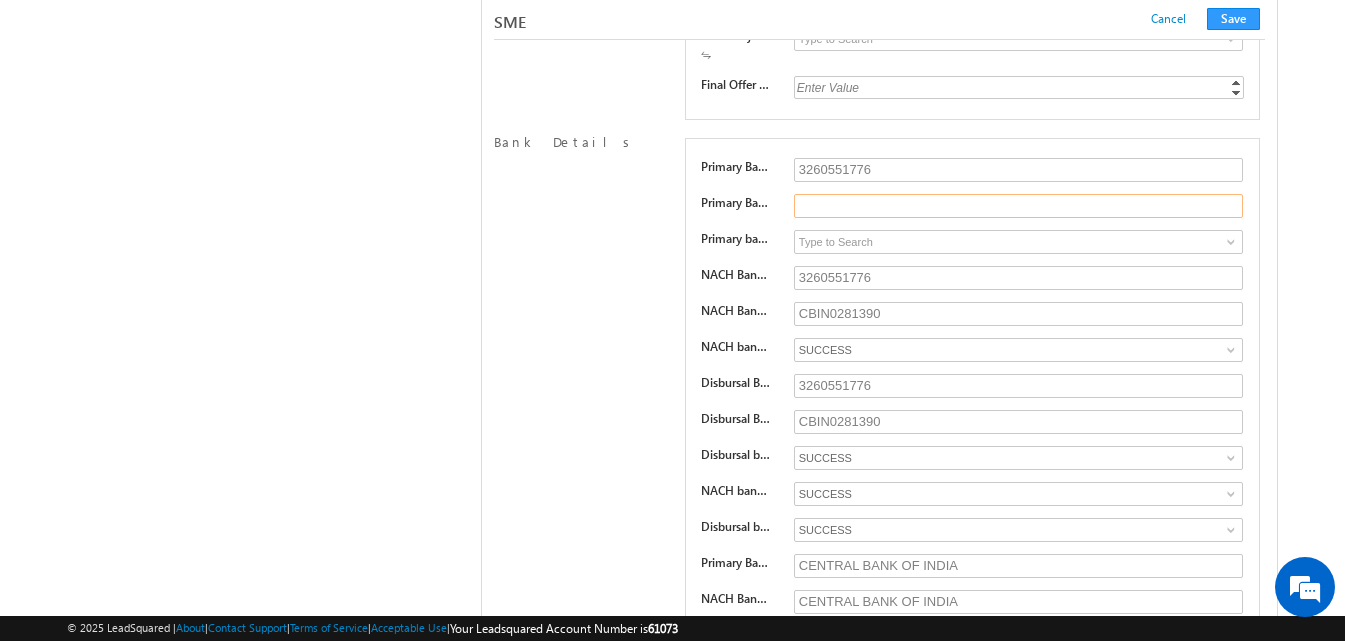 click at bounding box center [1018, 206] 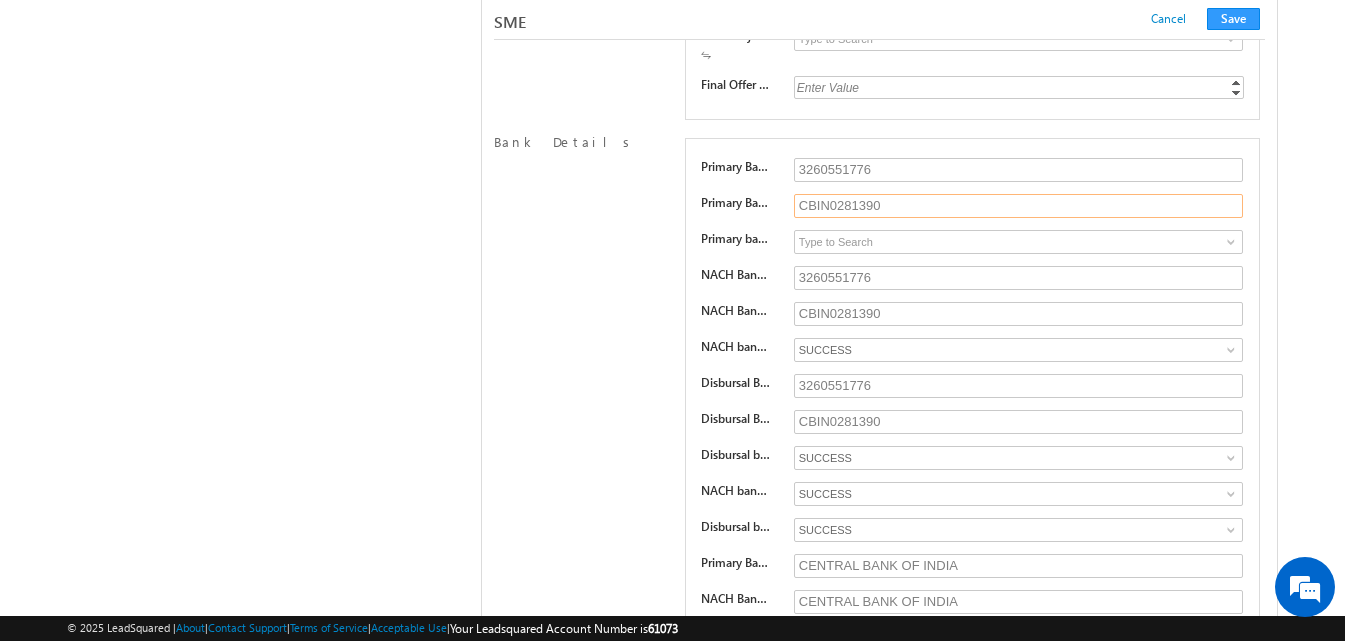 type on "CBIN0281390" 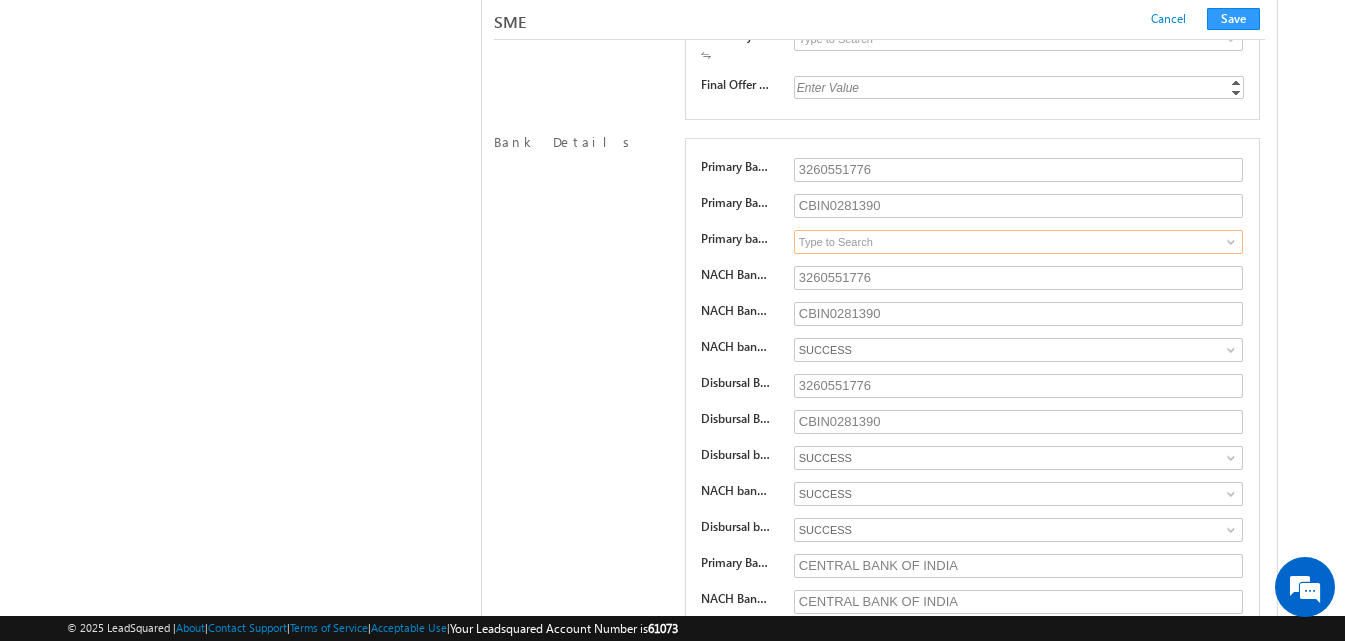 click at bounding box center [1018, 242] 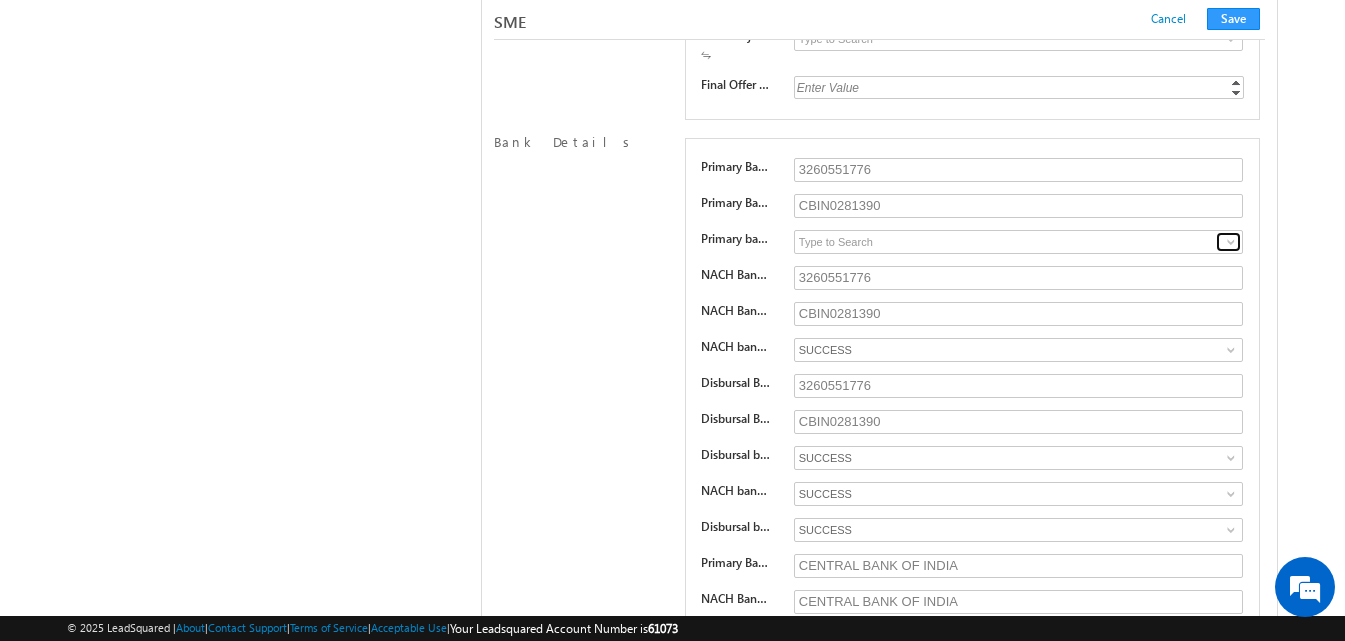 click at bounding box center (1231, 242) 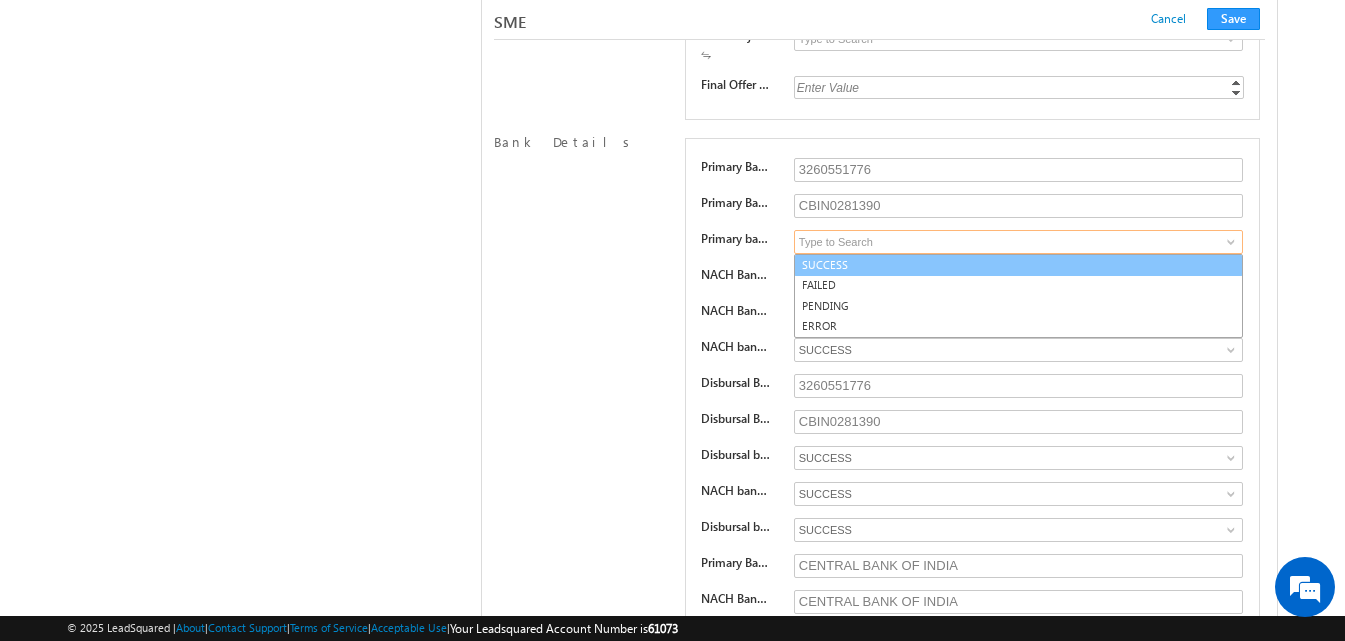 click on "SUCCESS" at bounding box center [1018, 265] 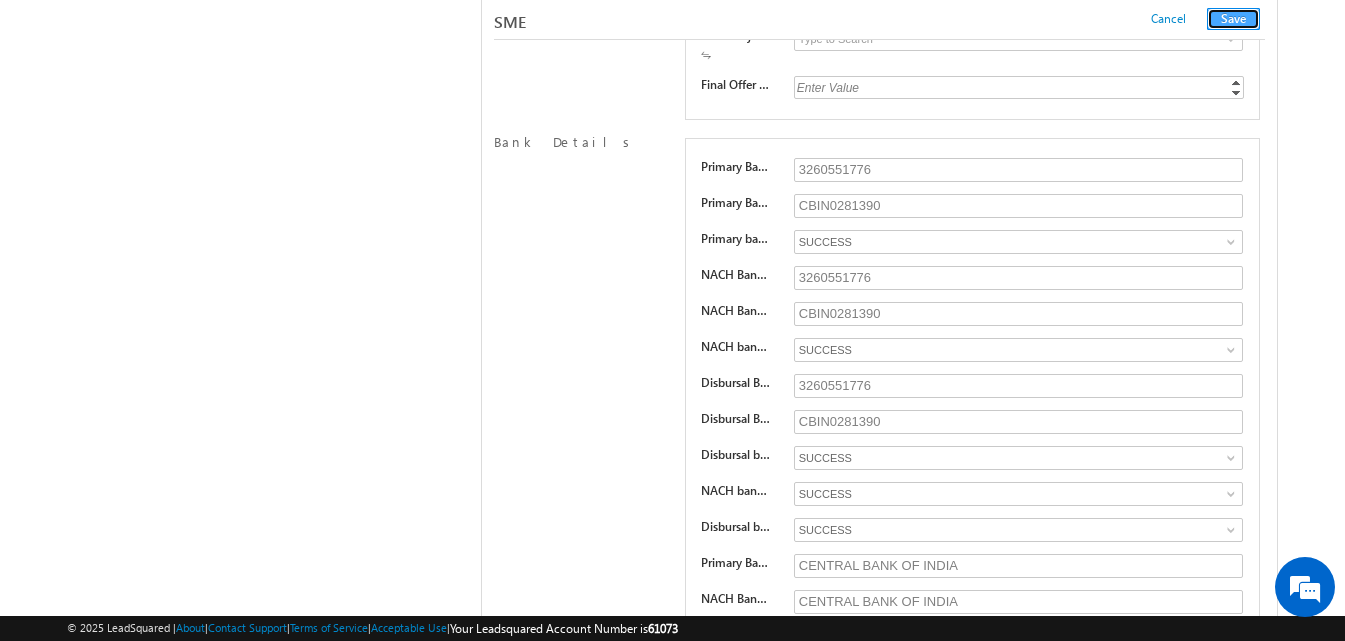click on "Save" at bounding box center [1233, 19] 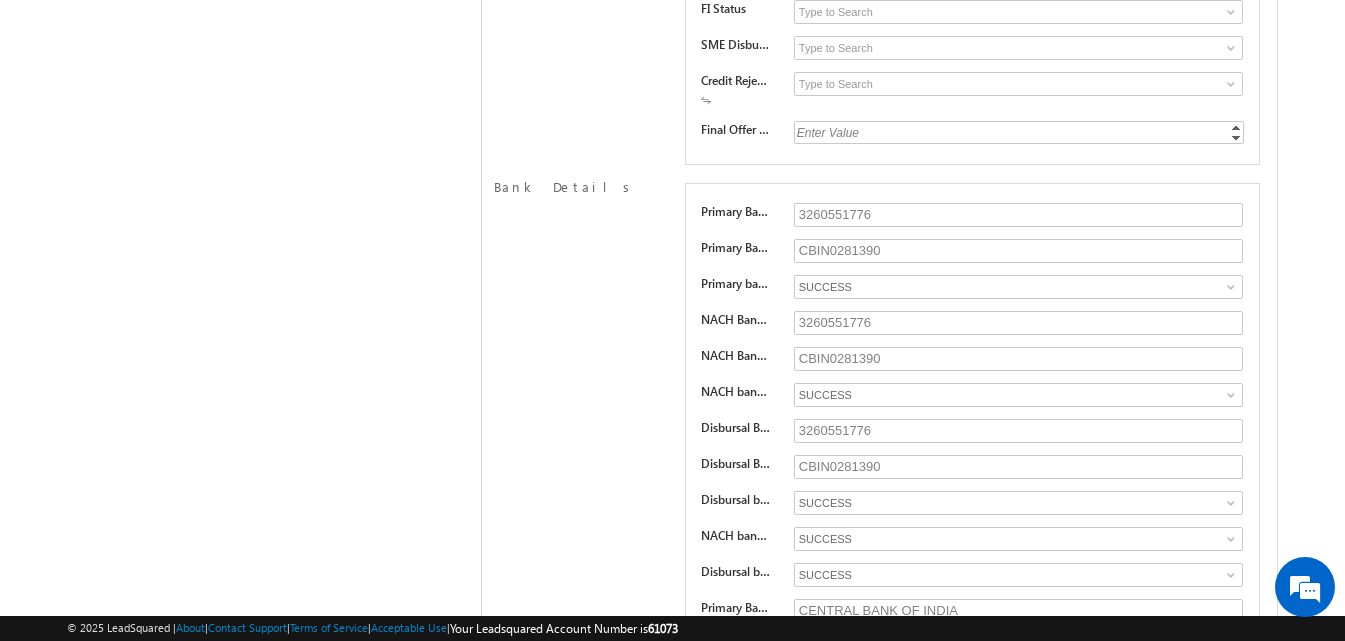 scroll, scrollTop: 0, scrollLeft: 0, axis: both 